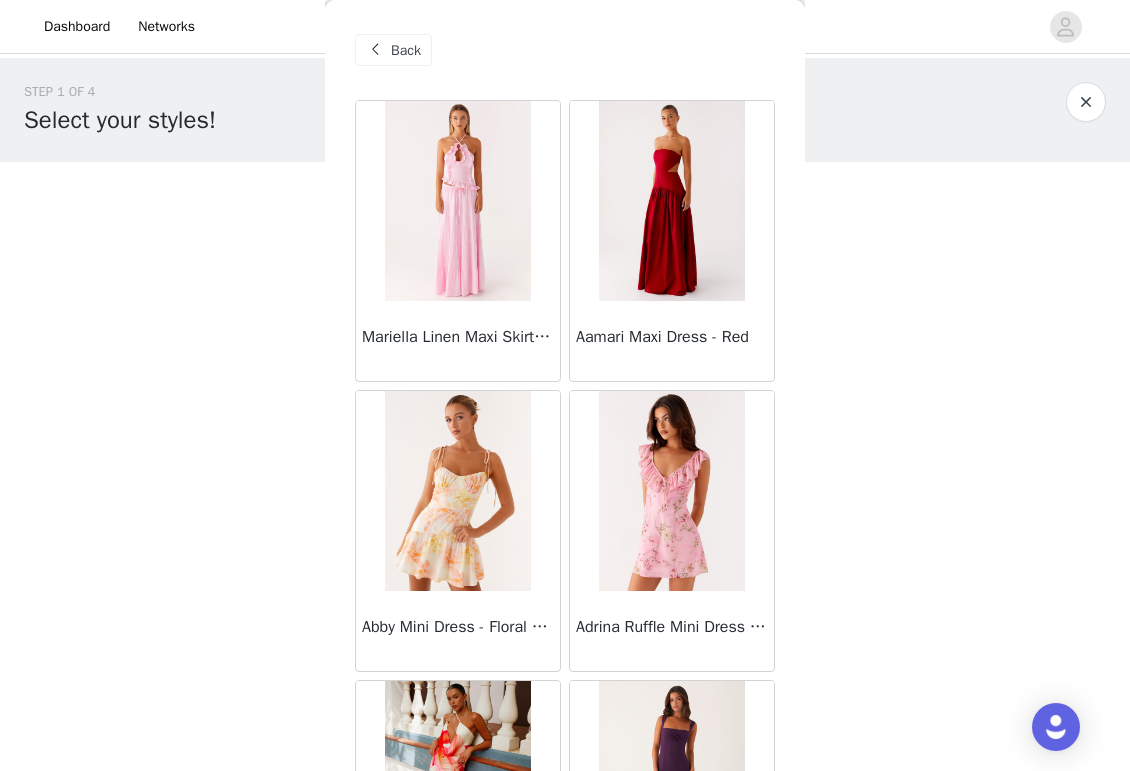 scroll, scrollTop: 101, scrollLeft: 0, axis: vertical 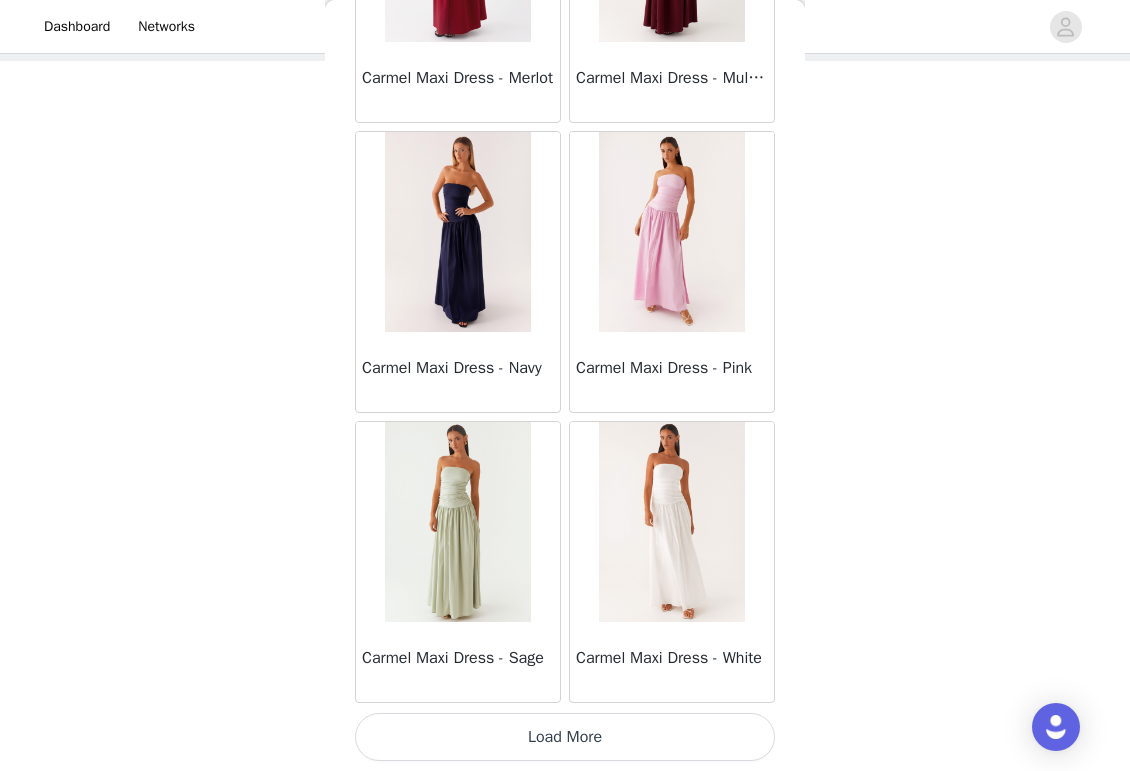click on "Load More" at bounding box center (565, 737) 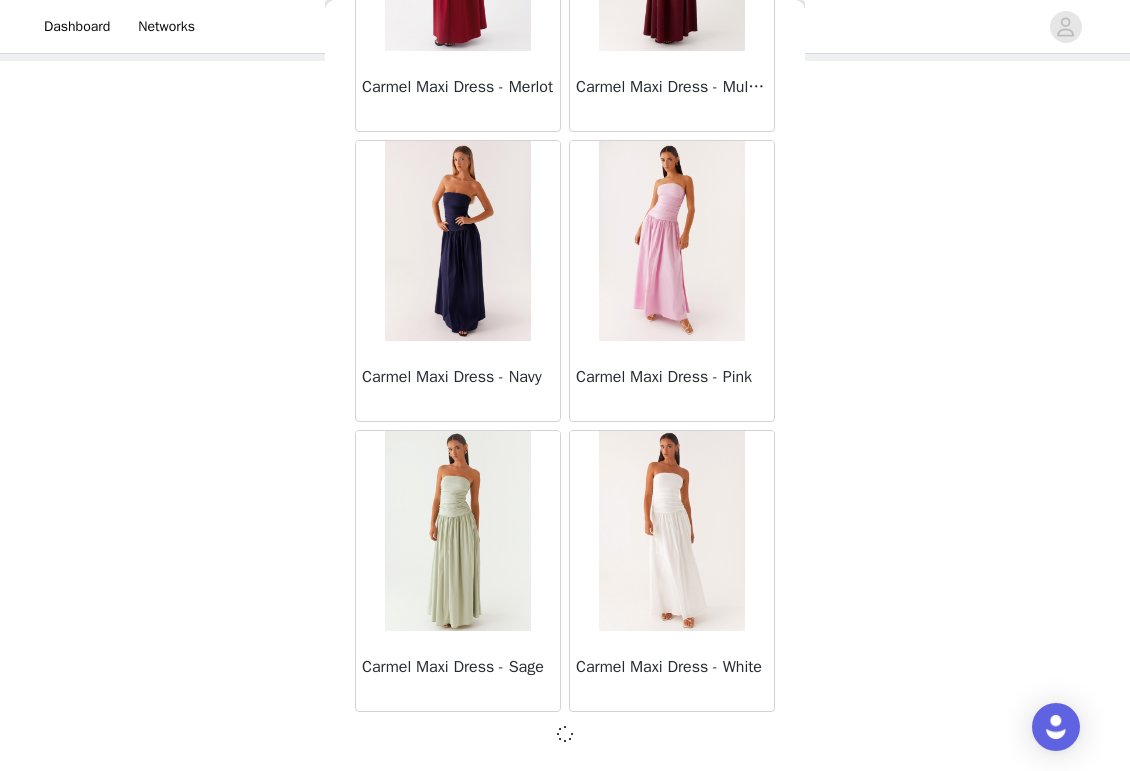 scroll, scrollTop: 10980, scrollLeft: 0, axis: vertical 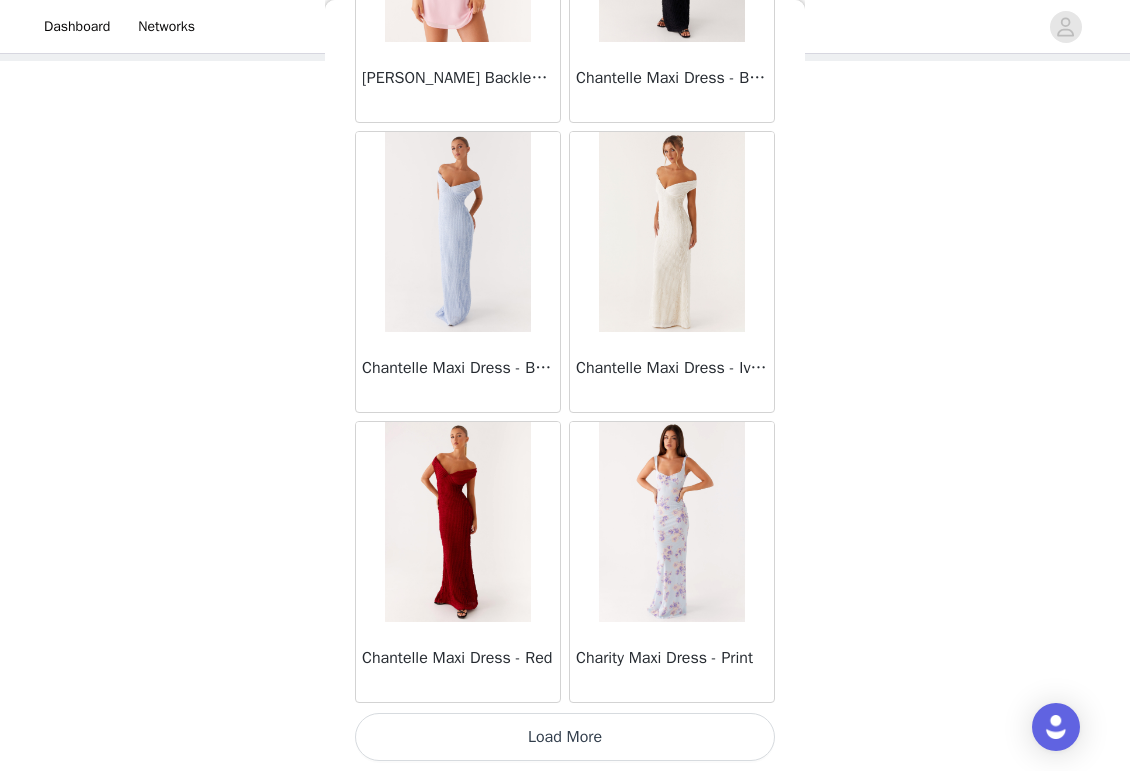 click on "Load More" at bounding box center [565, 737] 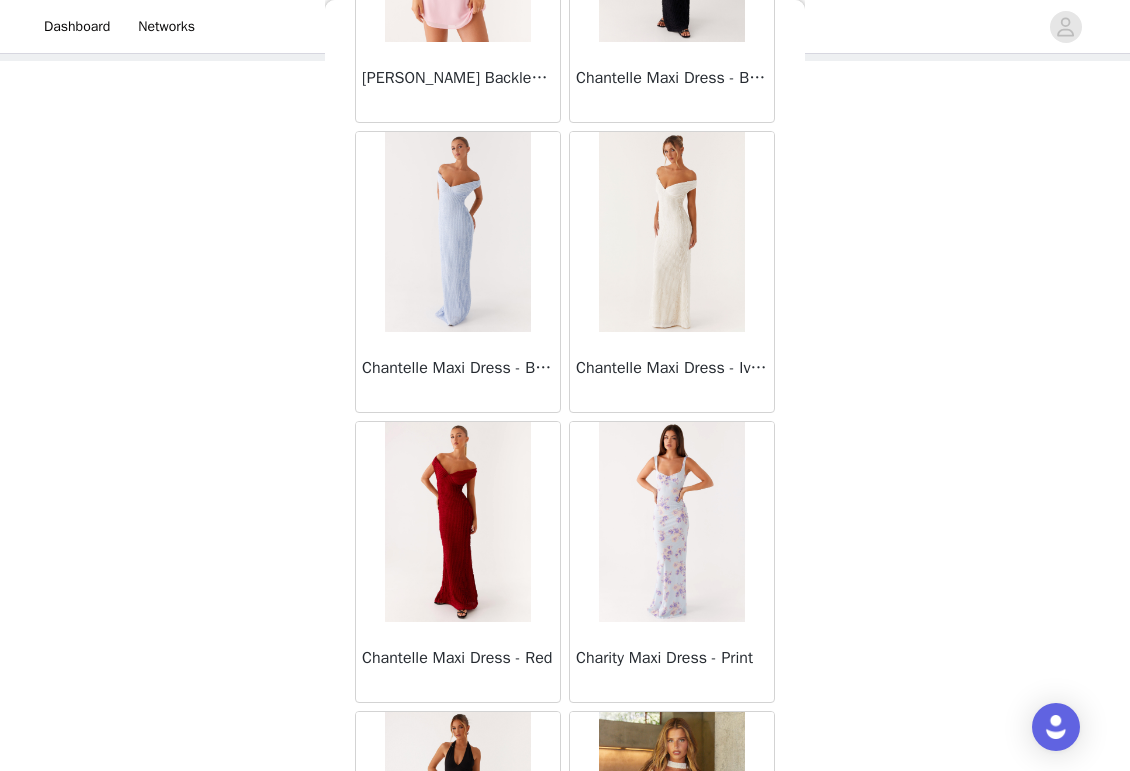 scroll, scrollTop: 14816, scrollLeft: 0, axis: vertical 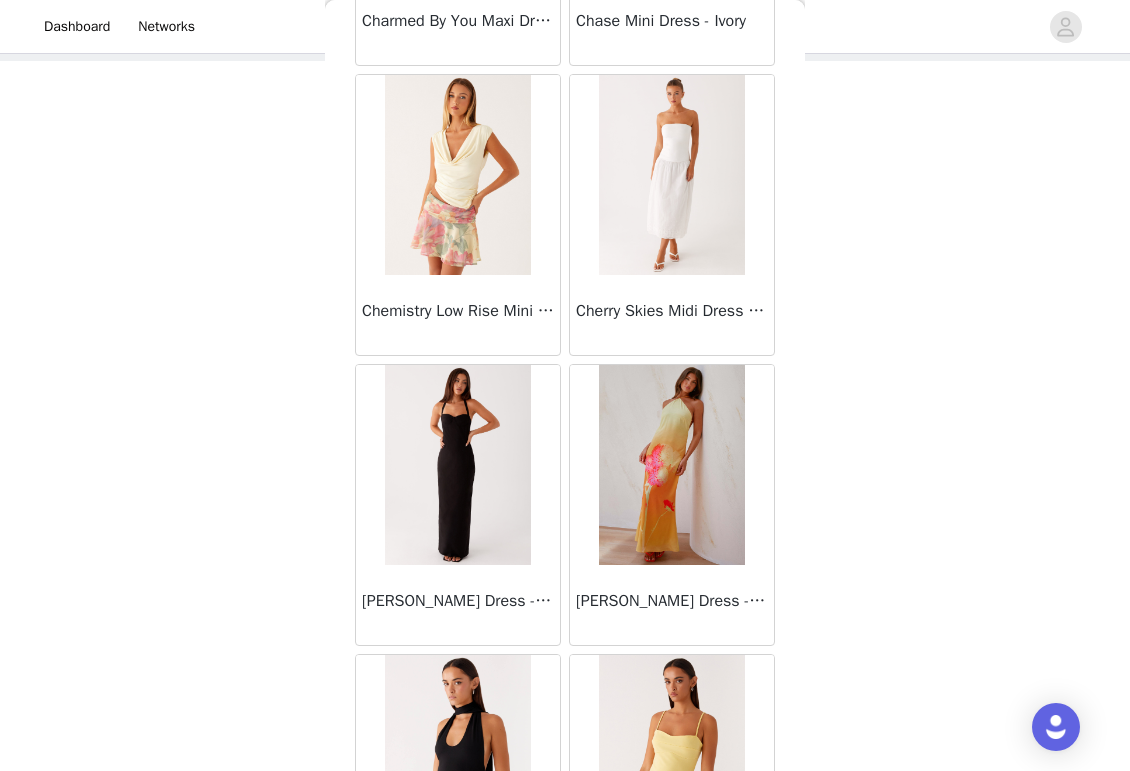 click on "[PERSON_NAME] Dress - Black" at bounding box center [458, 601] 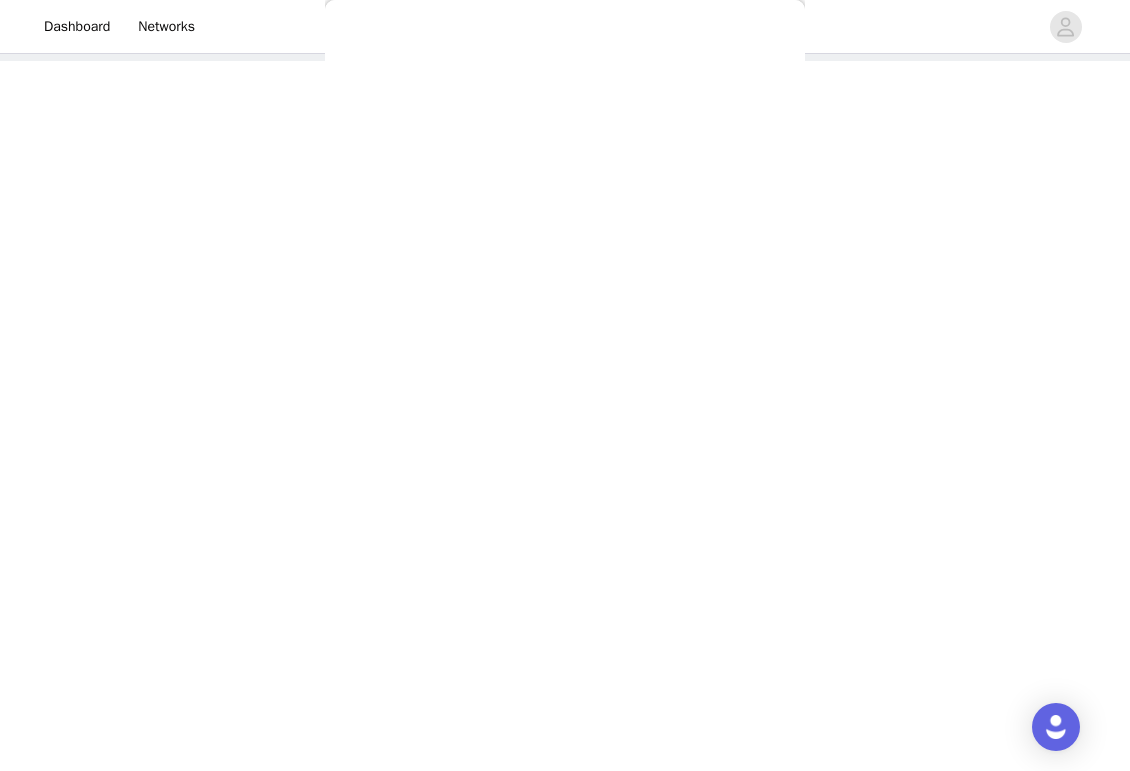 click on "Back       Mariella Linen Maxi Skirt - Pink       Aamari Maxi Dress - Red       Abby Mini Dress - Floral Print       Adrina Ruffle Mini Dress - Pink Floral Print       Aiva Mini Dress - Yellow Floral       Alberta Maxi Dress - Mulberry       Alden Mini Dress - Floral Print       Alexia Knit Maxi Dress - Multi       Aliah Knit Shorts - Yellow       [PERSON_NAME] Halter Maxi Dress - Yellow       [PERSON_NAME] Halter Mini Dress - [PERSON_NAME] Halter Mini Dress - Pastel Yellow       Alivia Mini Dress - Pink       [PERSON_NAME] Maxi Dress - Chocolate       [PERSON_NAME] Maxi Dress - Maroon       [PERSON_NAME] Knit Maxi Skirt - Blue       Anastasia Maxi Dress - Blue       Anastasia Maxi Dress - Ivory       Anastasia Maxi Dress - Pink       Anastasia Maxi Dress - [PERSON_NAME] Maxi Dress - Yellow       Anastasia Mini Dress - Blue       Anetta Maxi Dress - Pale Blue       Anetta Maxi Dress - Yellow       [PERSON_NAME] Maxi Dress - Yellow       [PERSON_NAME] [PERSON_NAME] Maxi Dress - Blue       [PERSON_NAME] One Button Cardigan - Black" at bounding box center [565, 385] 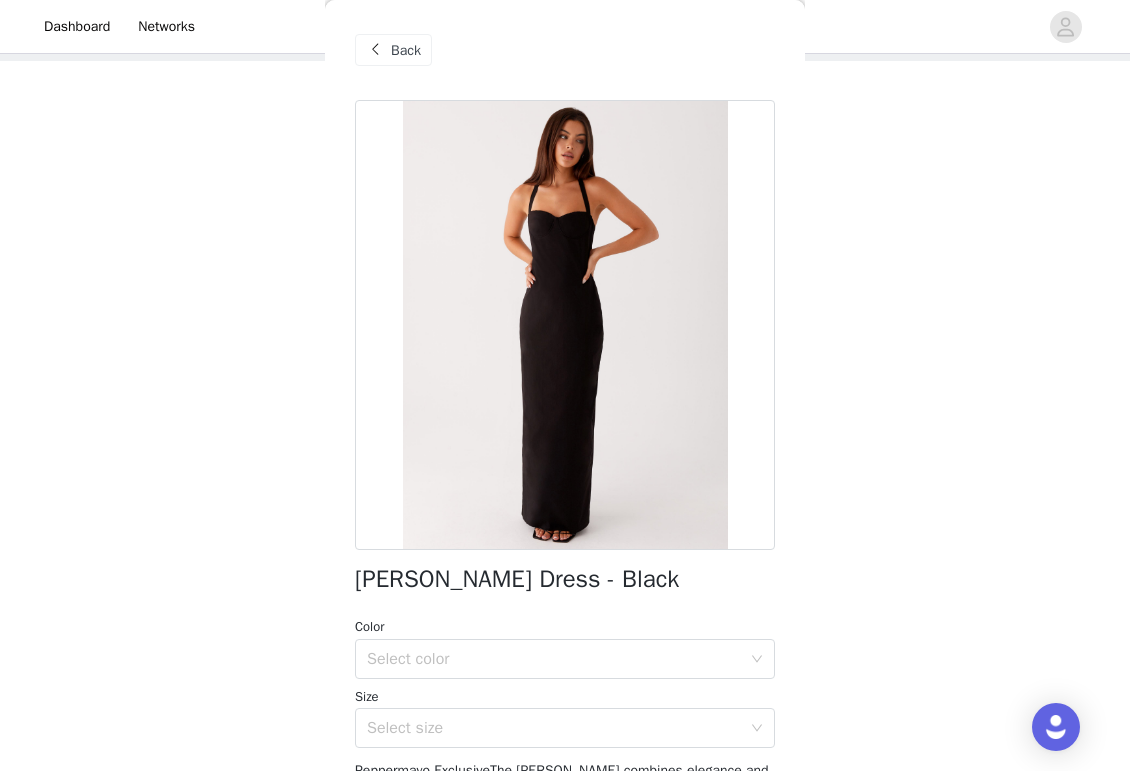 click on "[PERSON_NAME] Dress - Black" at bounding box center (517, 579) 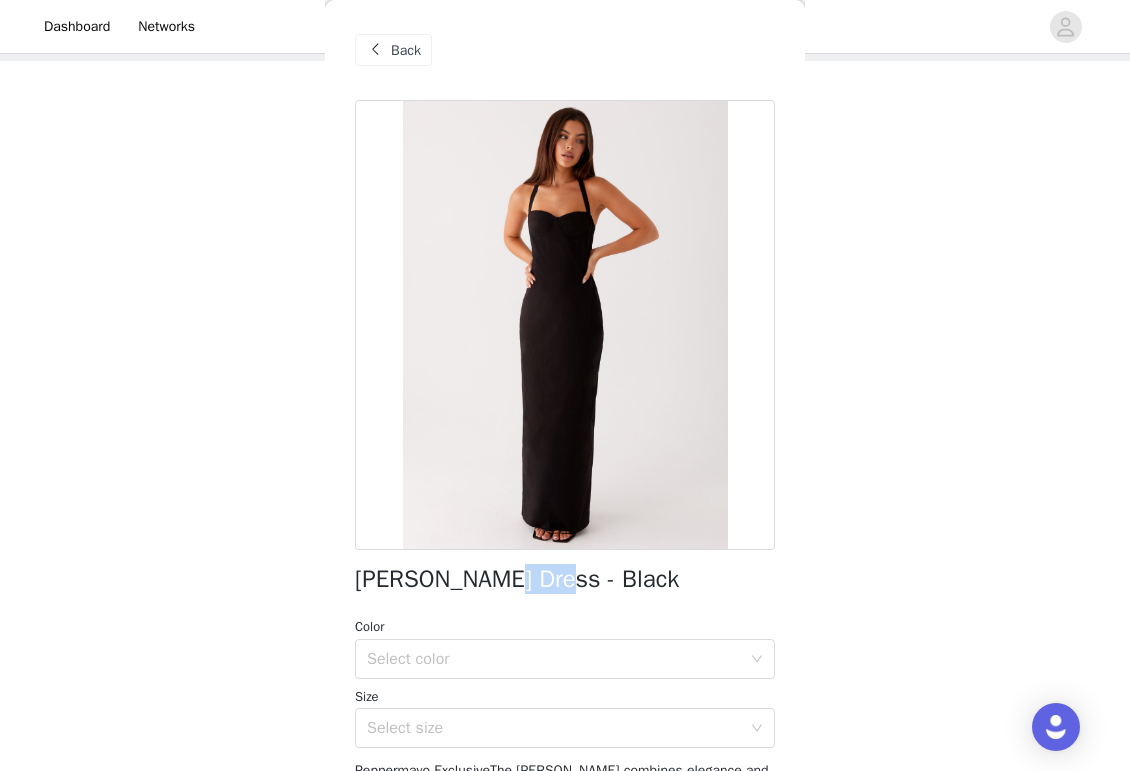 click on "[PERSON_NAME] Dress - Black" at bounding box center (517, 579) 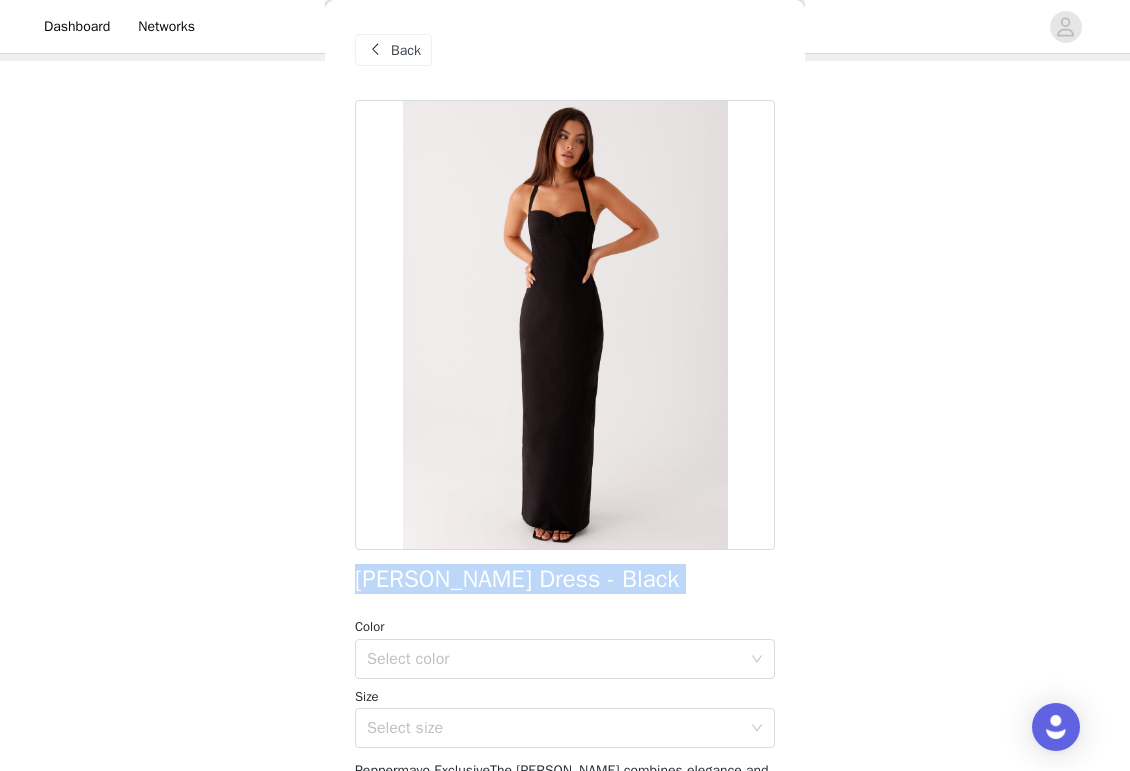 click on "[PERSON_NAME] Dress - Black" at bounding box center [517, 579] 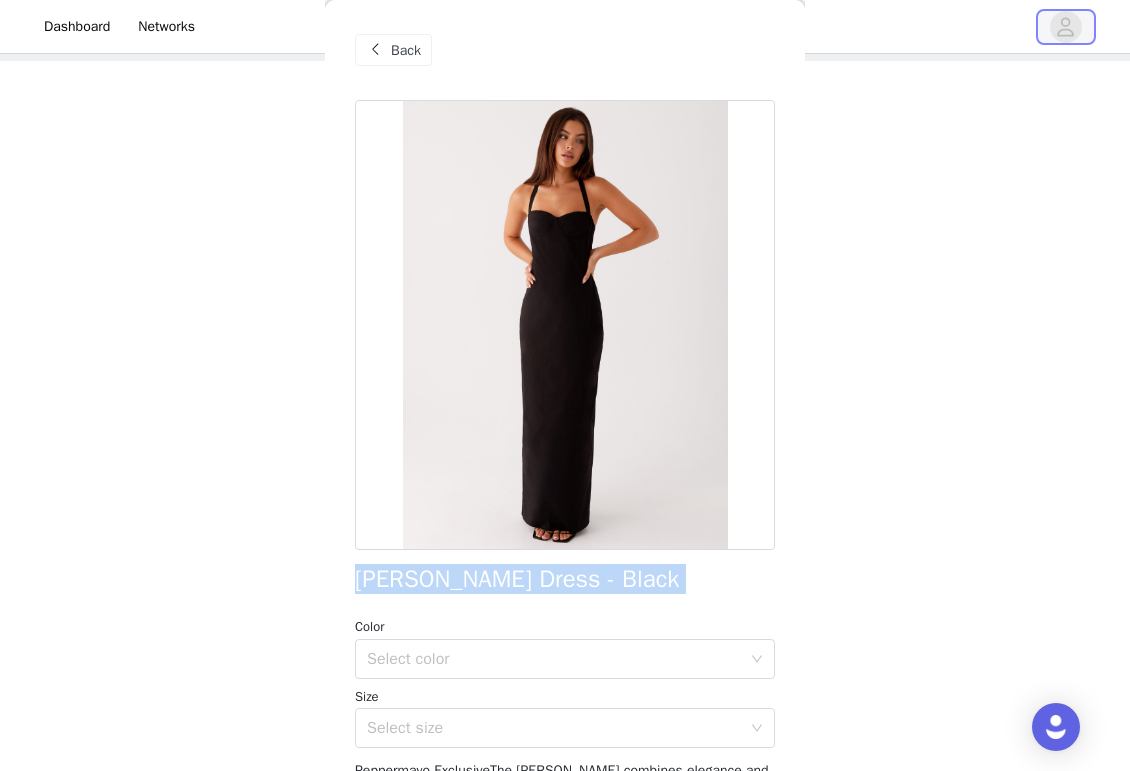 click 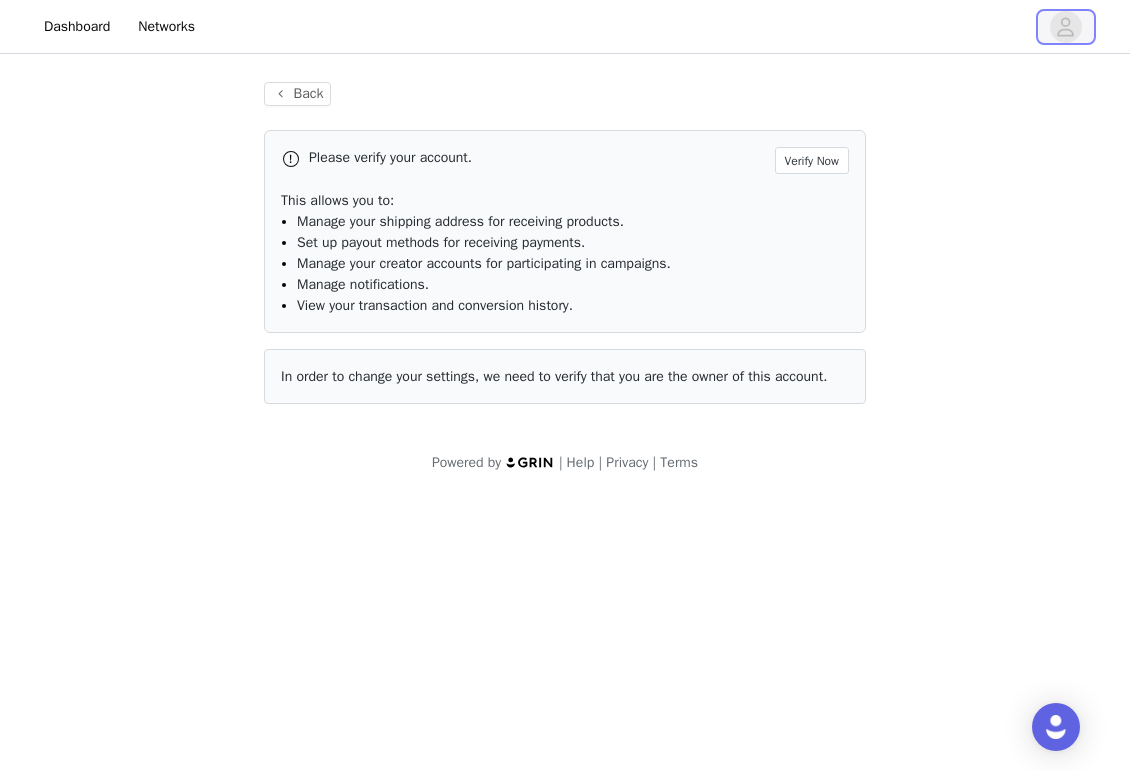 scroll, scrollTop: 0, scrollLeft: 0, axis: both 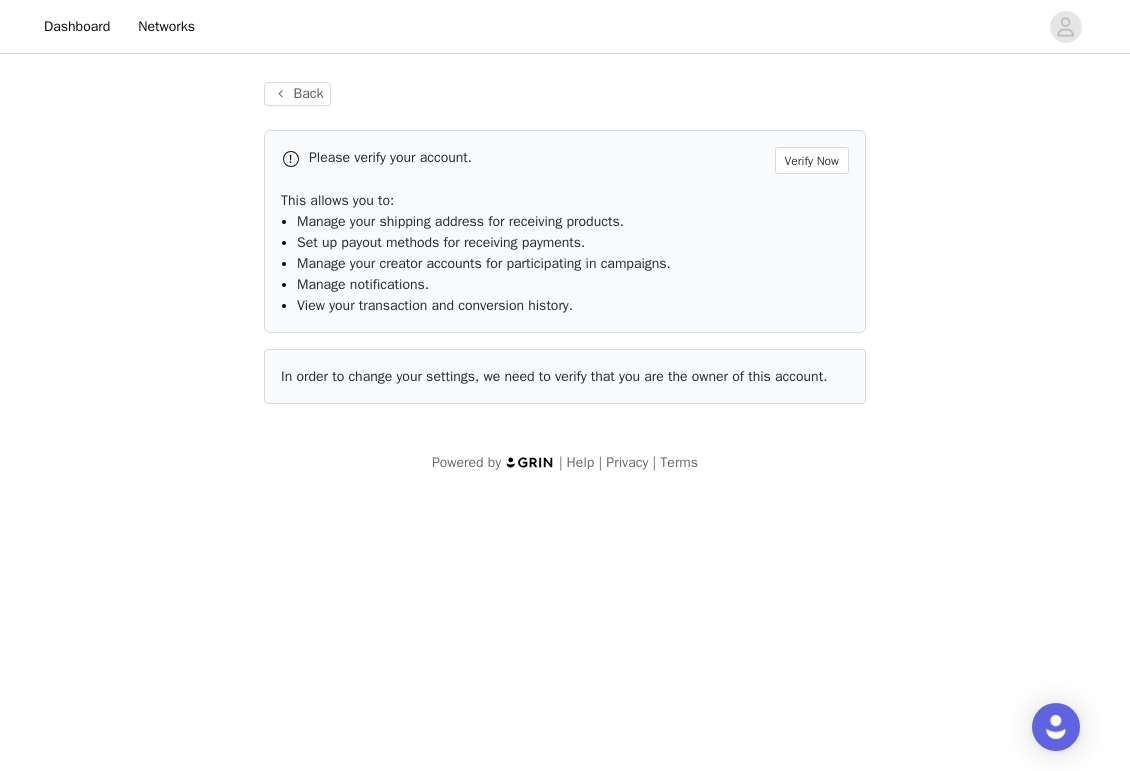 click on "Back     Please verify your account.   Verify Now   This allows you to:   Manage your shipping address for receiving products.   Set up payout methods for receiving payments.   Manage your creator accounts for participating in campaigns.    Manage notifications.   View your transaction and conversion history.
In order to change your settings, we need to verify that you are the owner of this account." at bounding box center (565, 243) 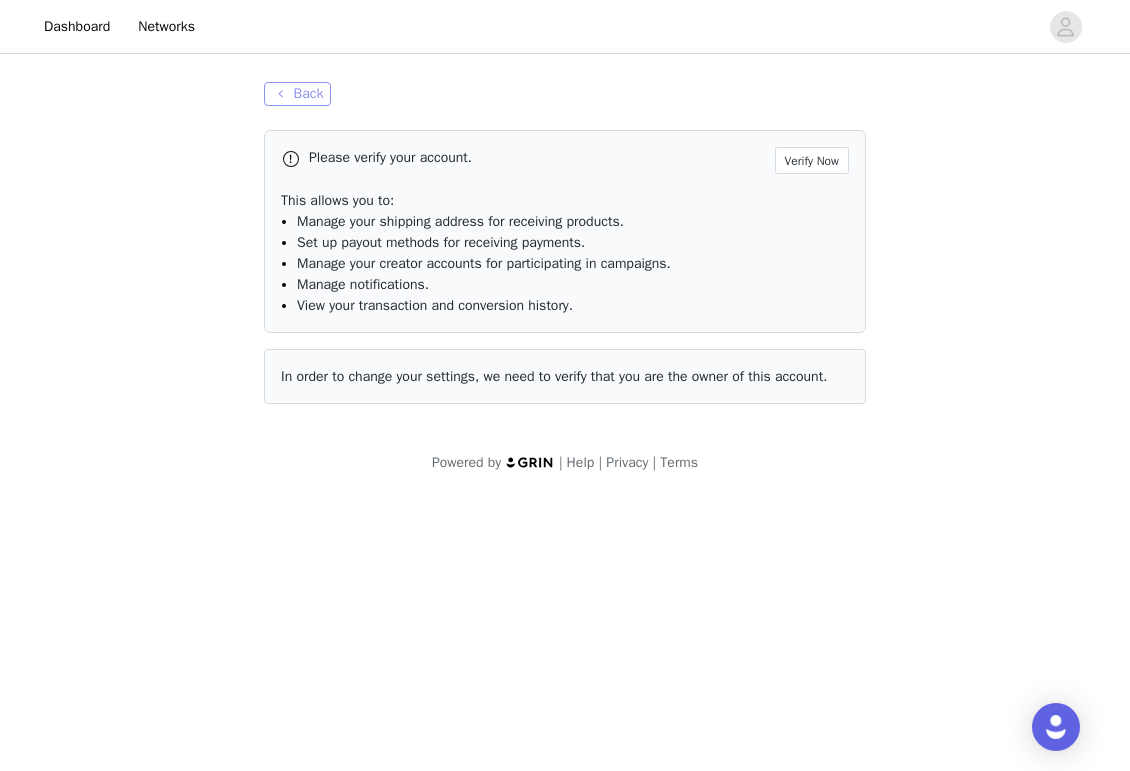 click on "Back" at bounding box center [297, 94] 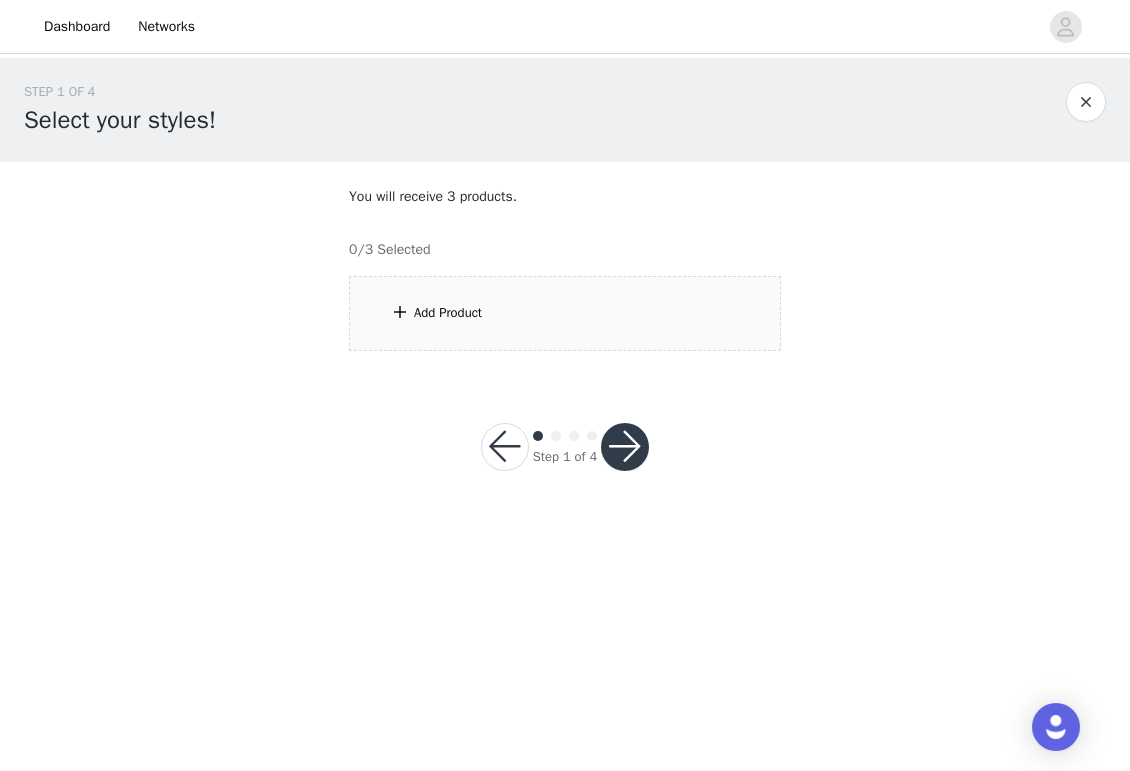 click on "Add Product" at bounding box center [448, 313] 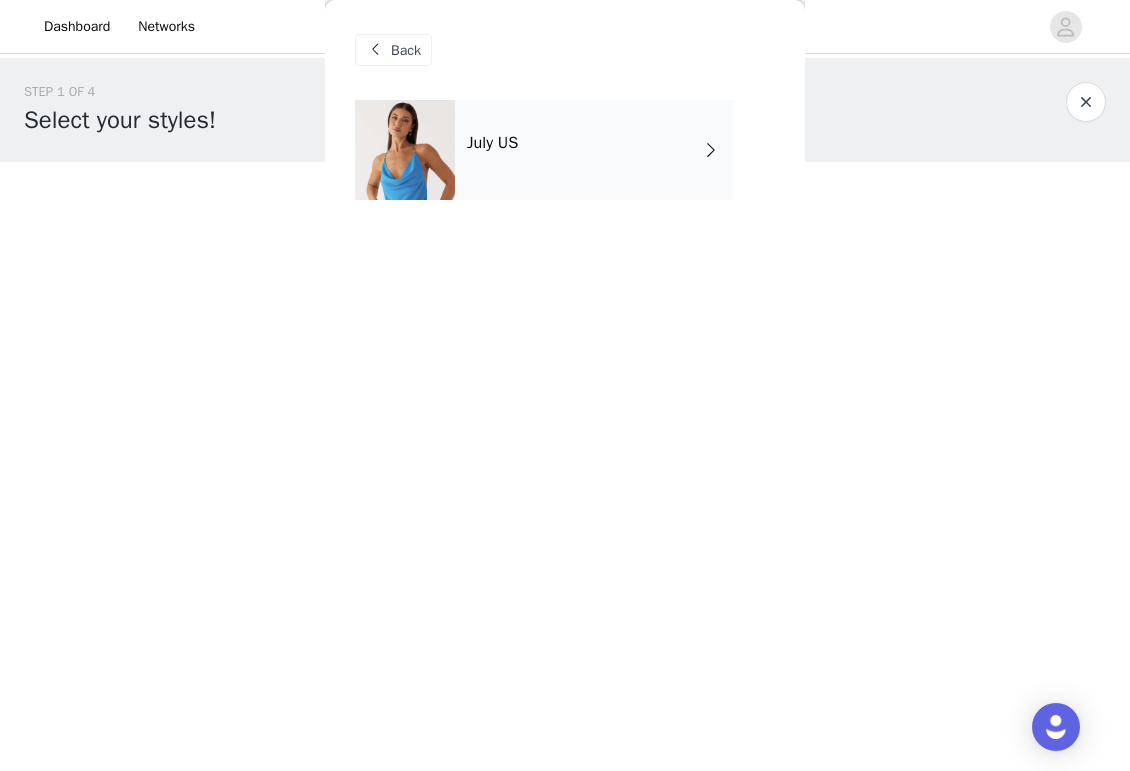 click on "July US" at bounding box center [594, 150] 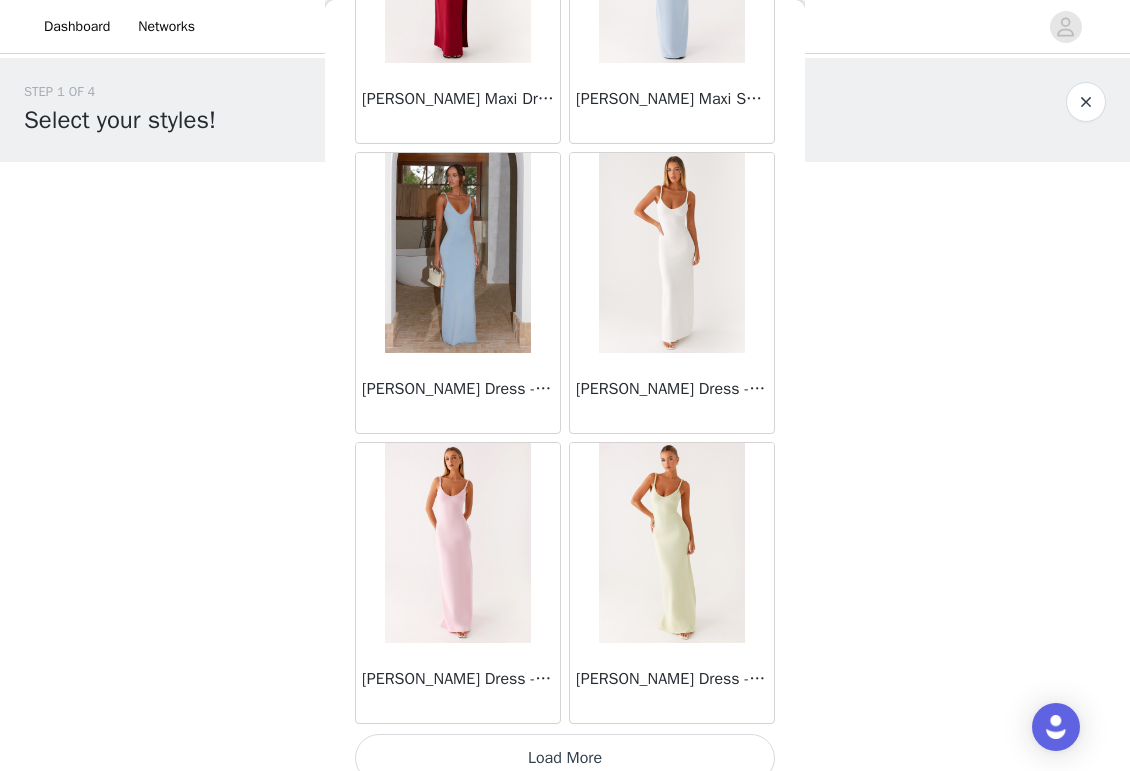 scroll, scrollTop: 2267, scrollLeft: 0, axis: vertical 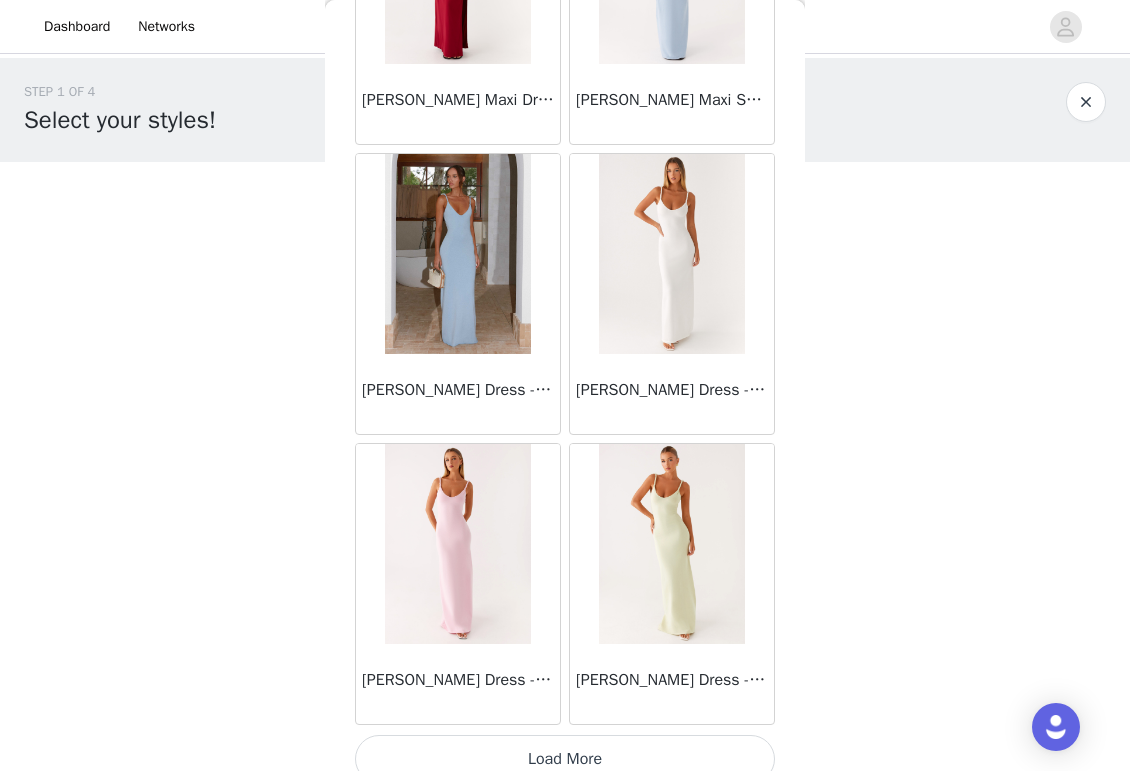 click at bounding box center [671, 544] 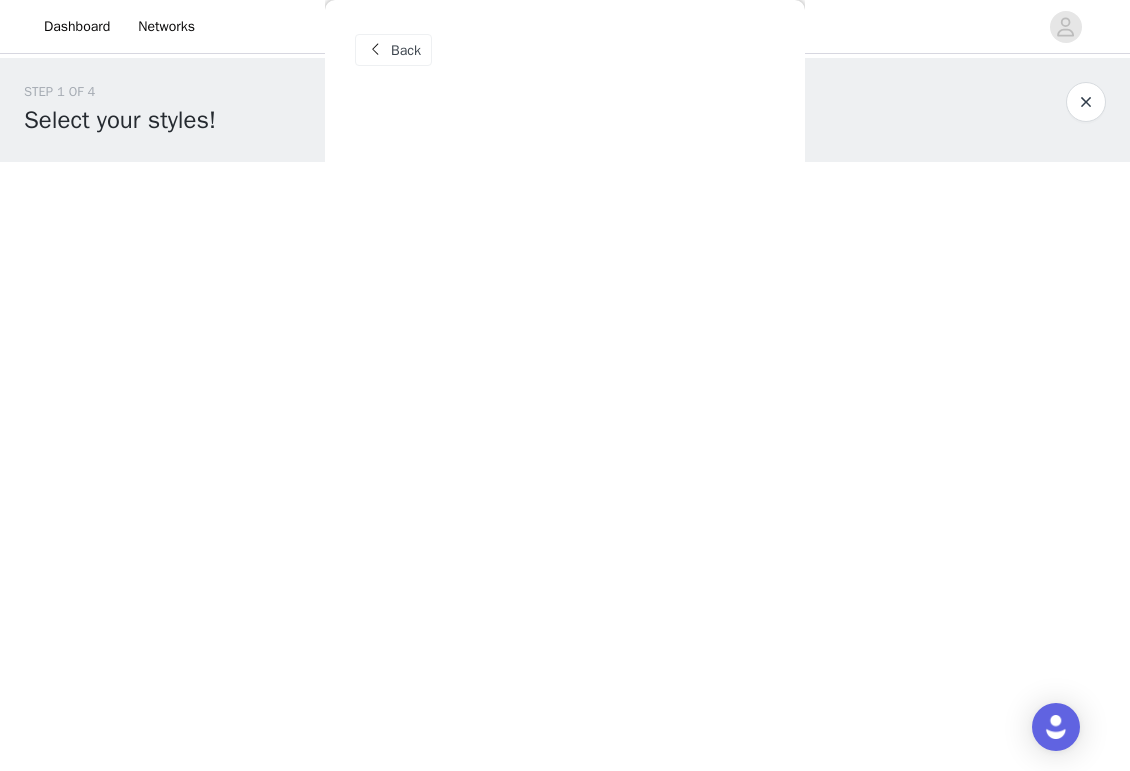 scroll, scrollTop: 0, scrollLeft: 0, axis: both 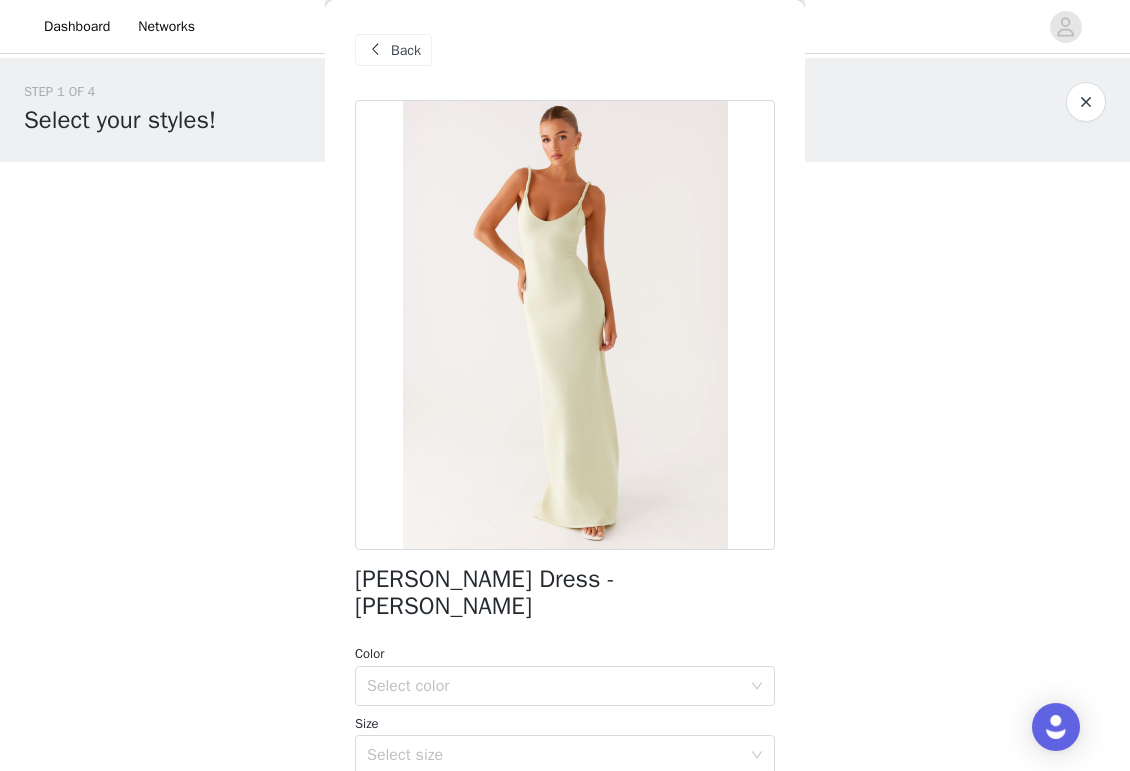 click on "Back" at bounding box center [565, 50] 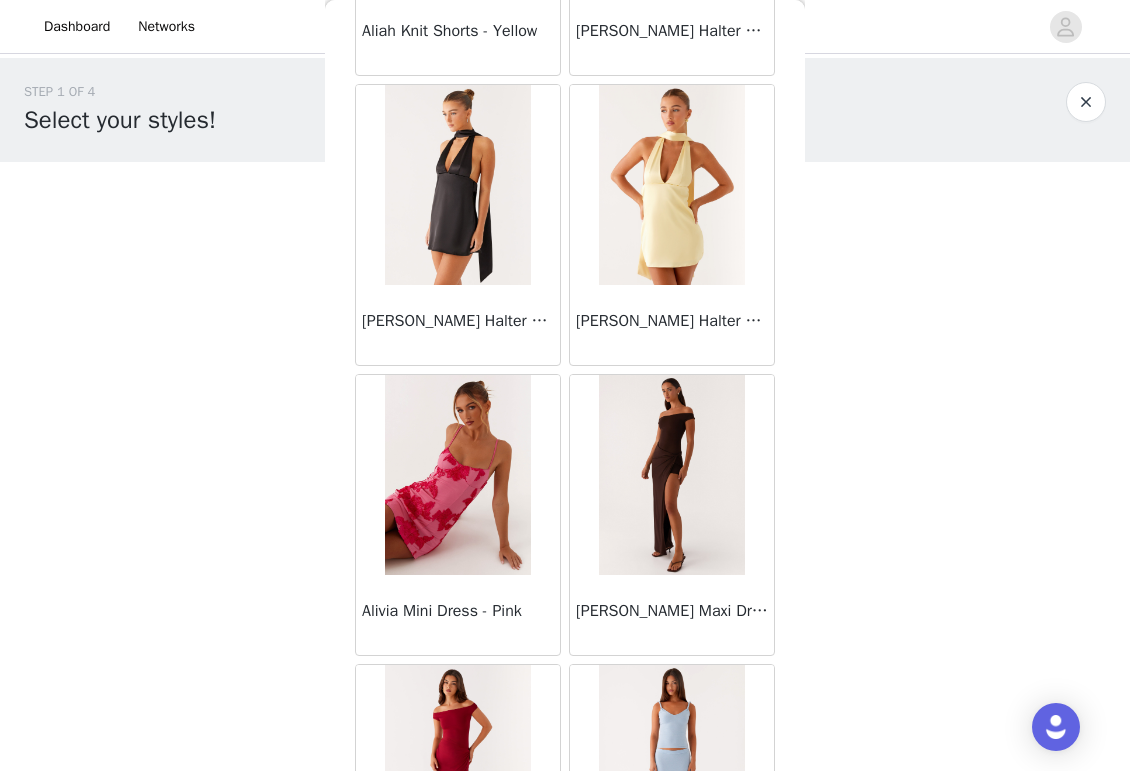 scroll, scrollTop: 2096, scrollLeft: 0, axis: vertical 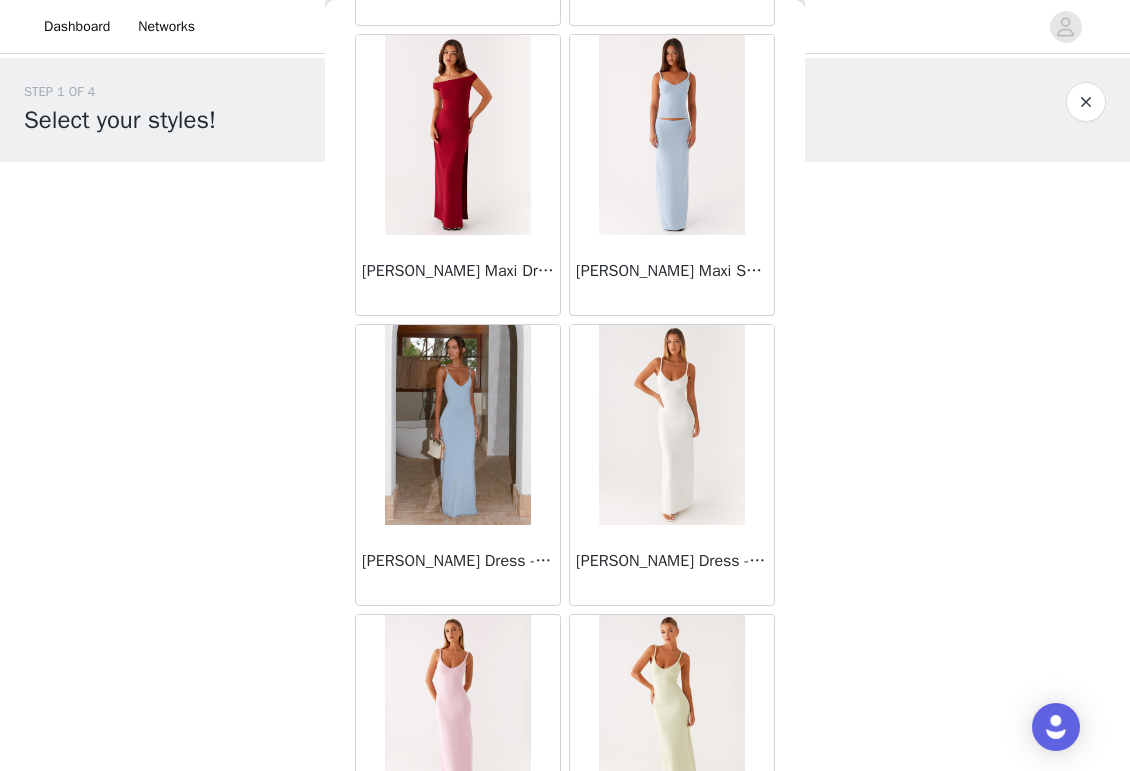 click at bounding box center (457, 425) 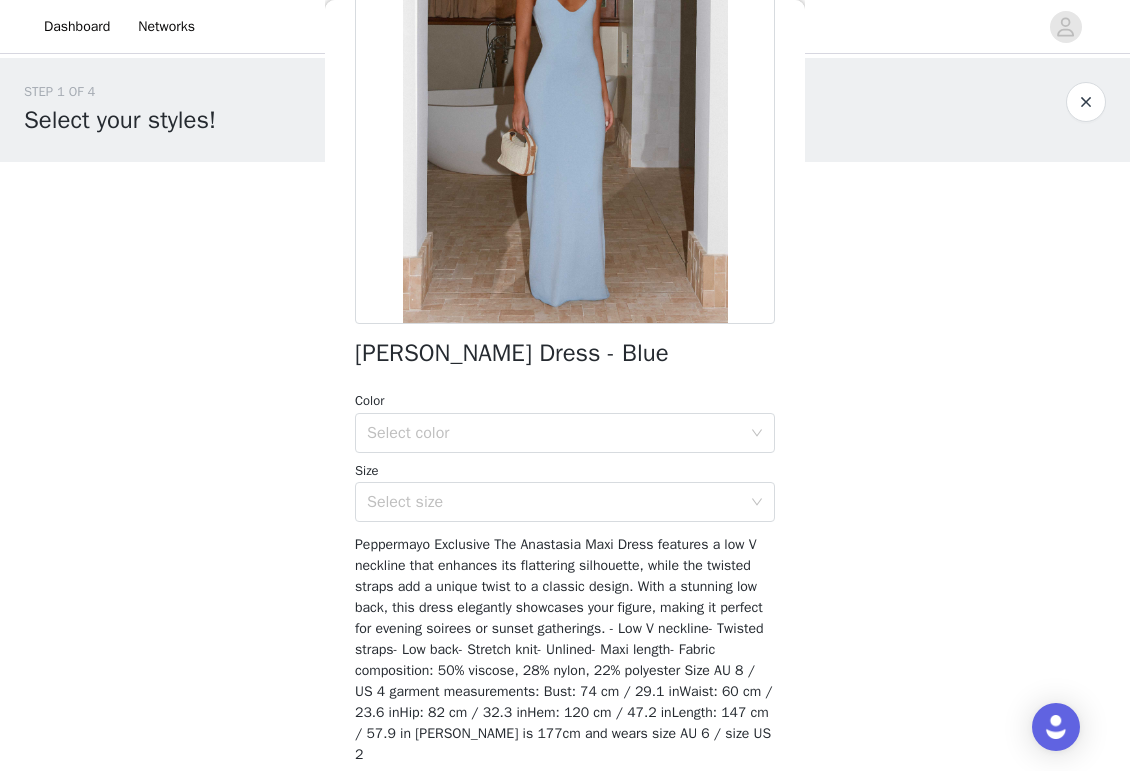 scroll, scrollTop: 0, scrollLeft: 0, axis: both 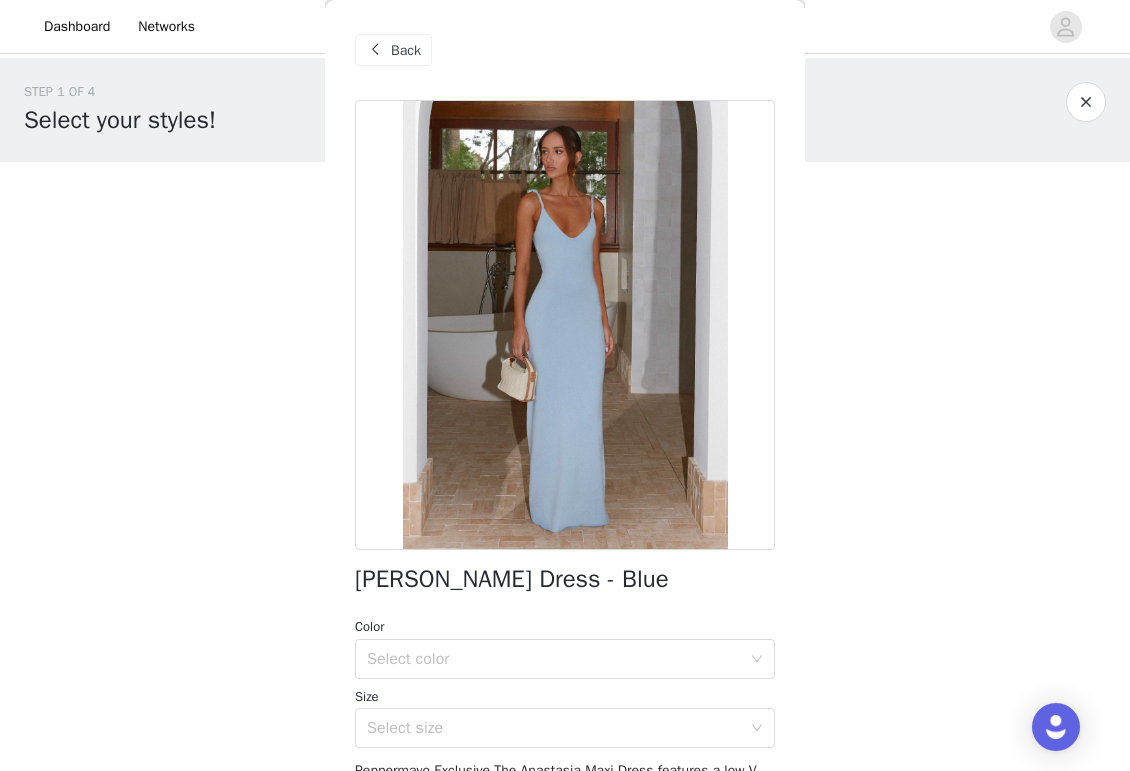 click on "Back     Anastasia Maxi Dress - Blue               Color   Select color Size   Select size   Peppermayo Exclusive The Anastasia Maxi Dress features a low V neckline that enhances its flattering silhouette, while the twisted straps add a unique twist to a classic design. With a stunning low back, this dress elegantly showcases your figure, making it perfect for evening soirees or sunset gatherings. - Low V neckline- Twisted straps- Low back- Stretch knit- Unlined- Maxi length- Fabric composition: 50% viscose, 28% nylon, 22% polyester Size AU 8 / US 4 garment measurements: Bust: 74 cm / 29.1 inWaist: 60 cm / 23.6 inHip: 82 cm / 32.3 inHem: 120 cm / 47.2 inLength: 147 cm / 57.9 in [PERSON_NAME] is 177cm and wears size AU 6 / size US 2   Add Product" at bounding box center [565, 385] 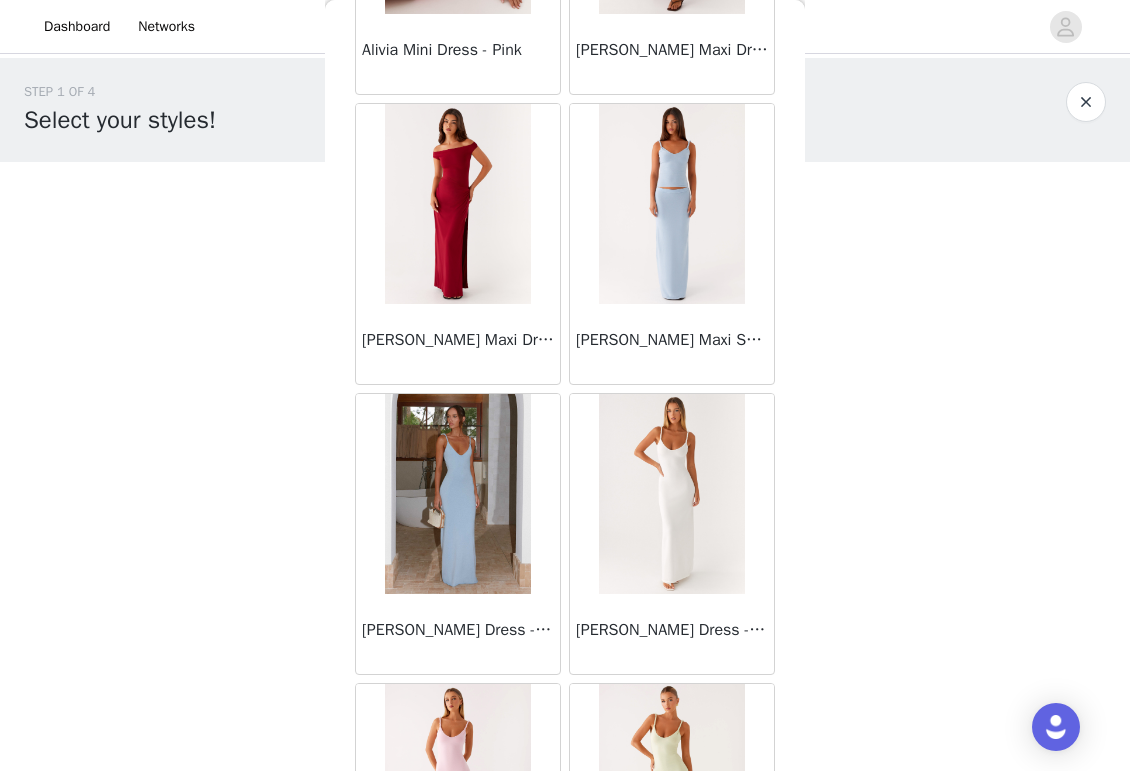 scroll, scrollTop: 2289, scrollLeft: 0, axis: vertical 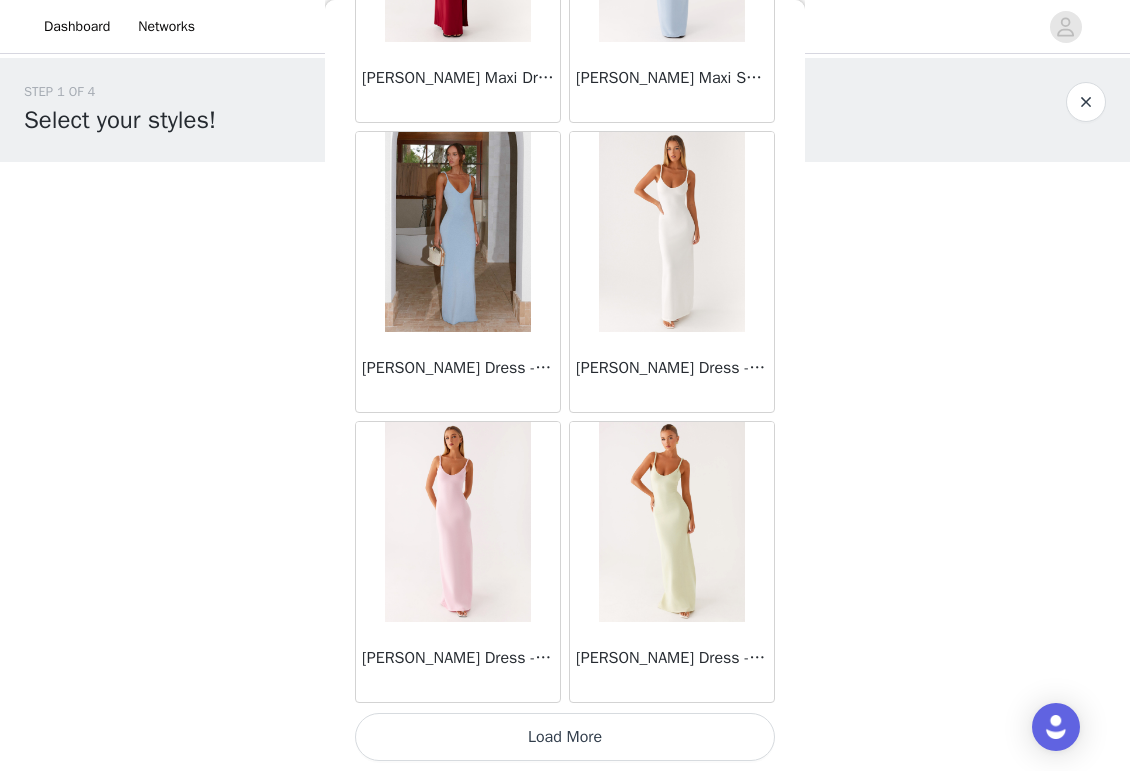 click on "Load More" at bounding box center (565, 737) 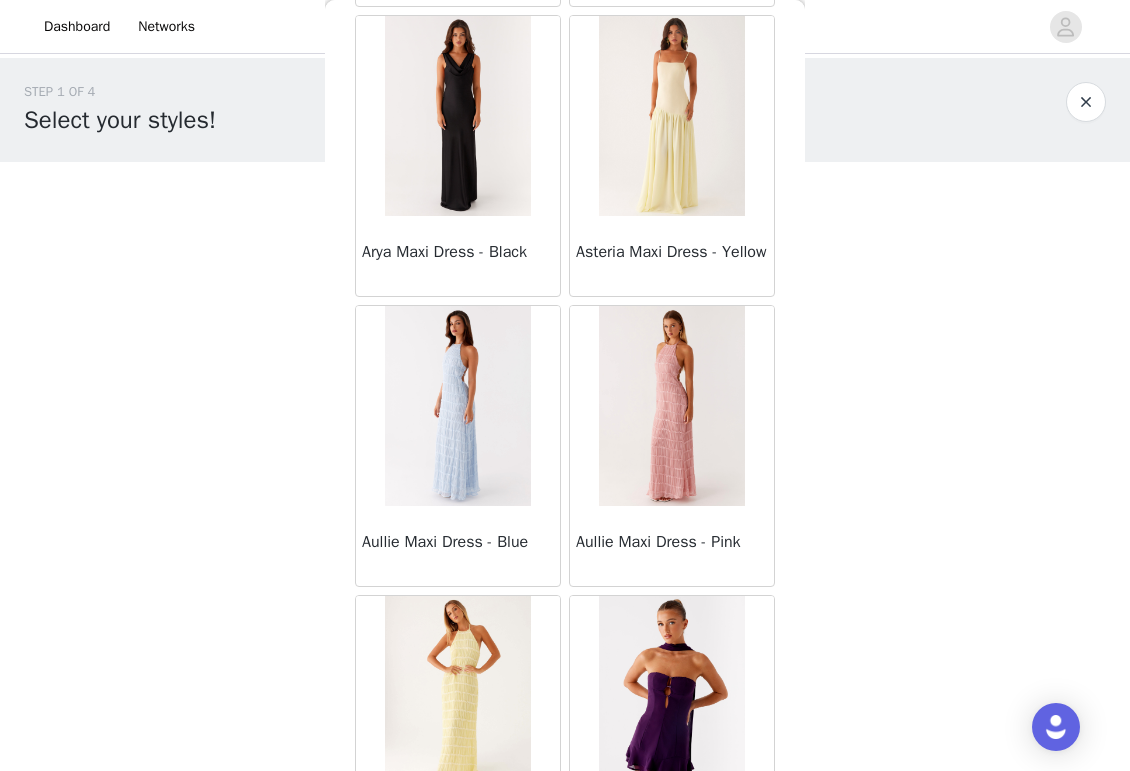 scroll, scrollTop: 5189, scrollLeft: 0, axis: vertical 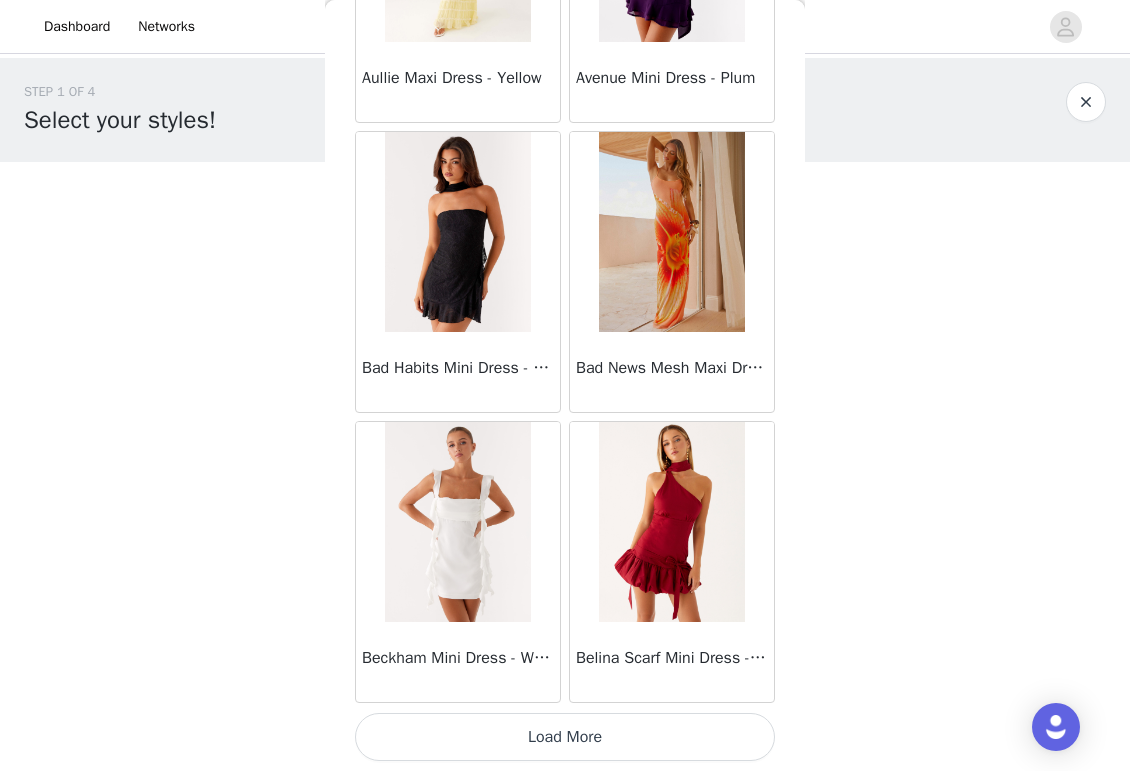 click on "Load More" at bounding box center (565, 737) 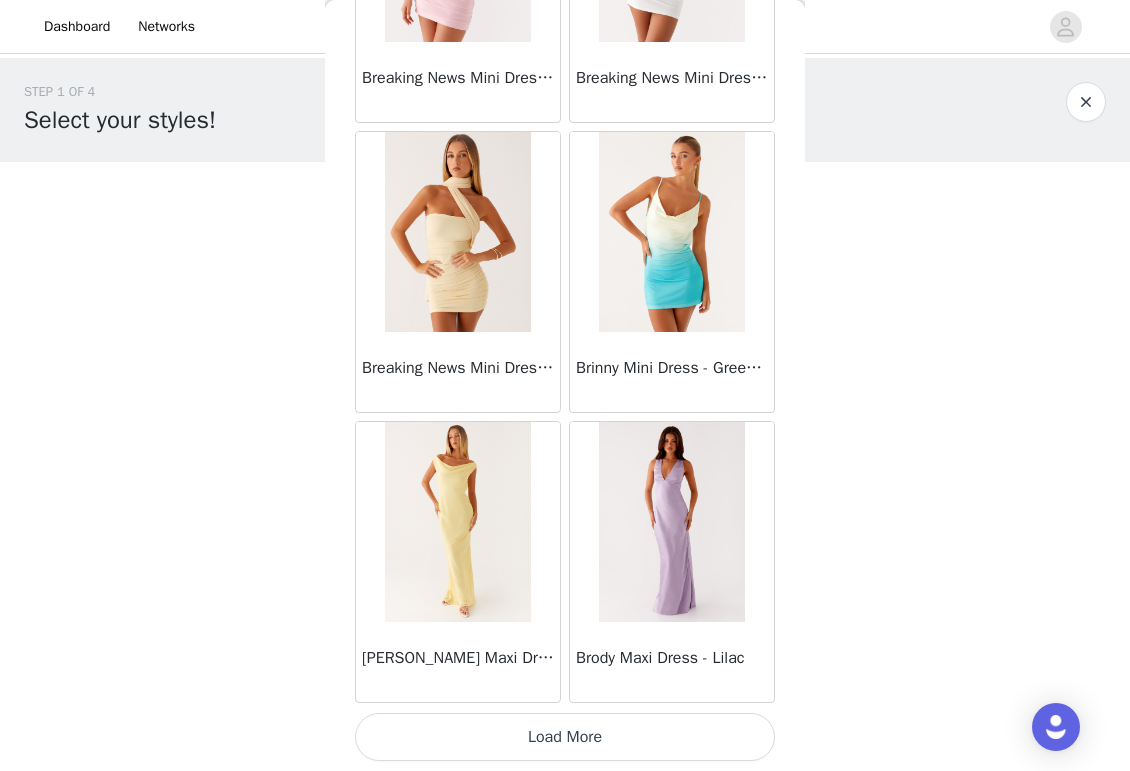 click on "Load More" at bounding box center [565, 737] 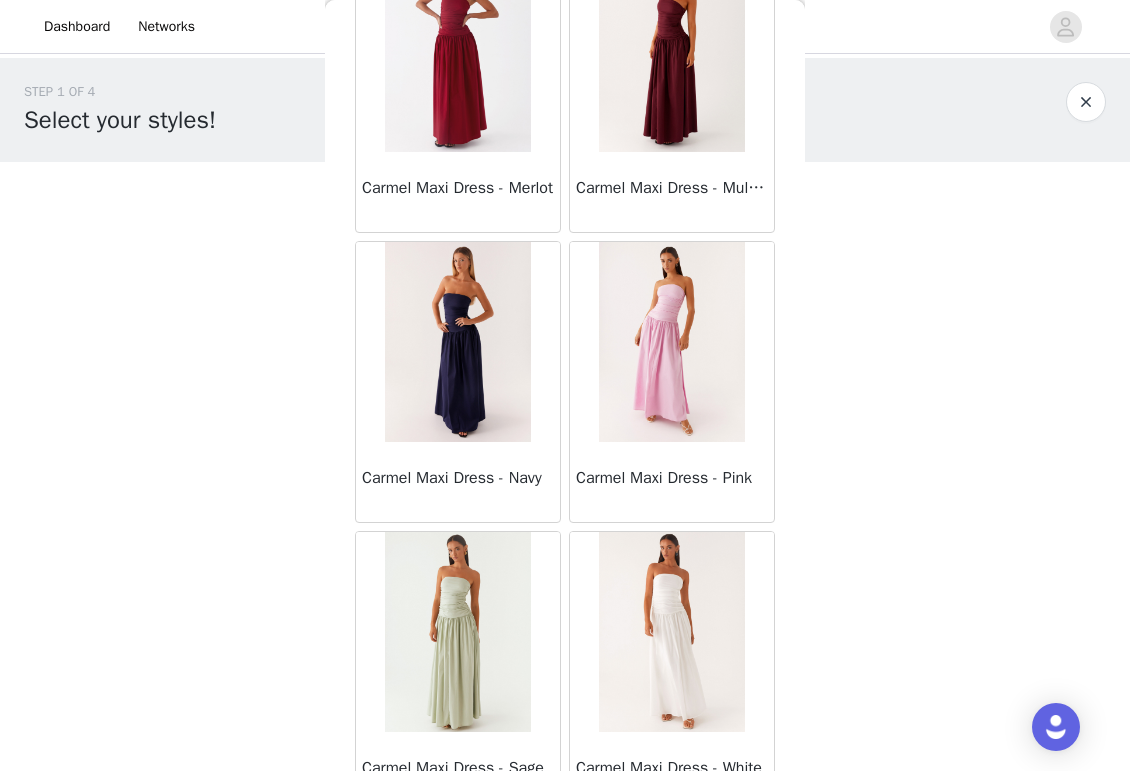scroll, scrollTop: 10989, scrollLeft: 0, axis: vertical 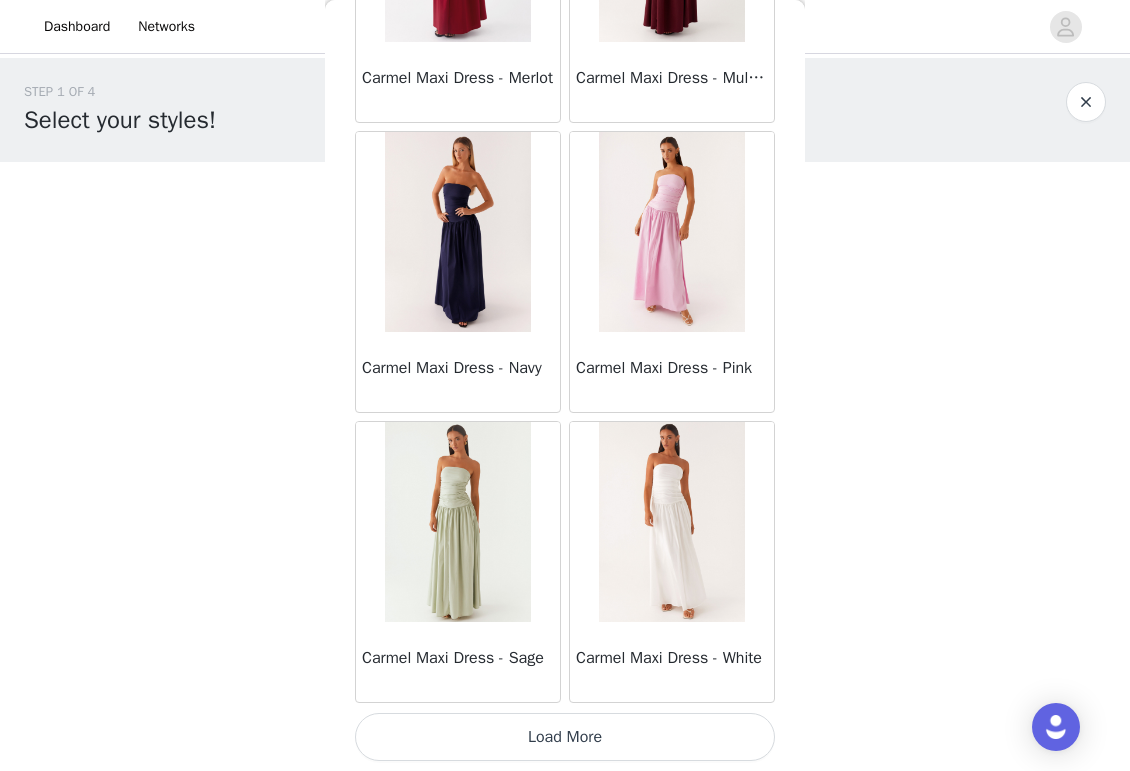click on "Load More" at bounding box center (565, 737) 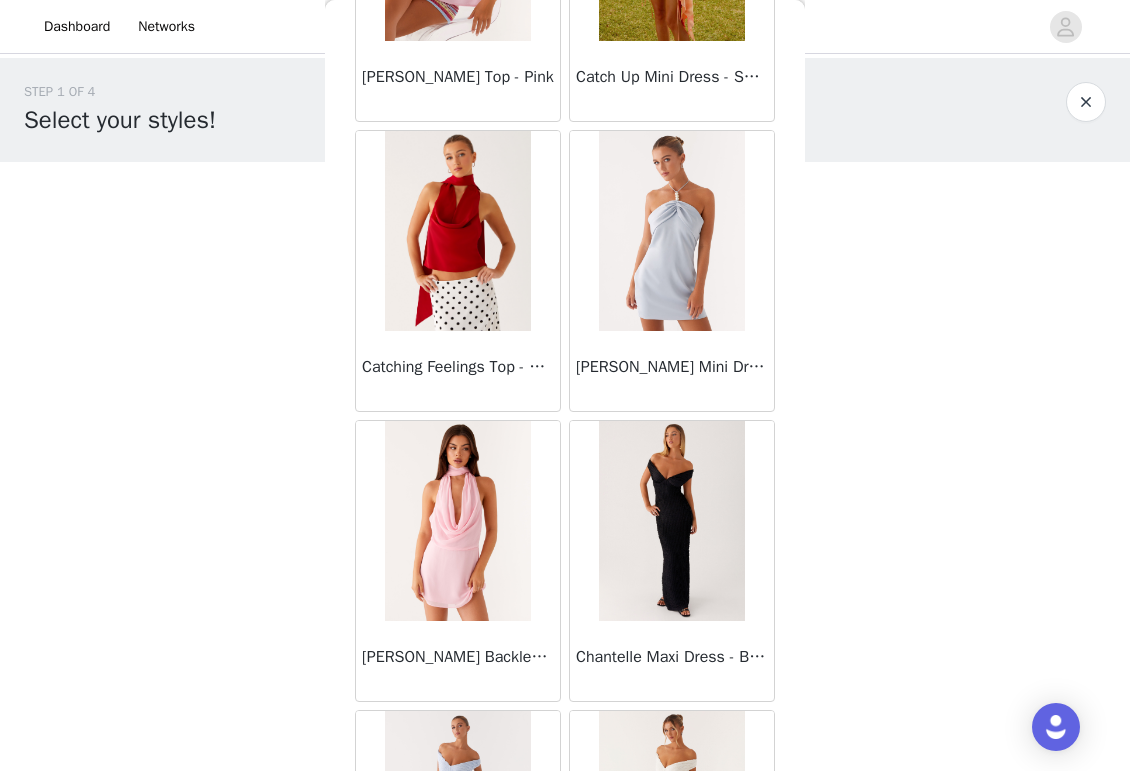 scroll, scrollTop: 13889, scrollLeft: 0, axis: vertical 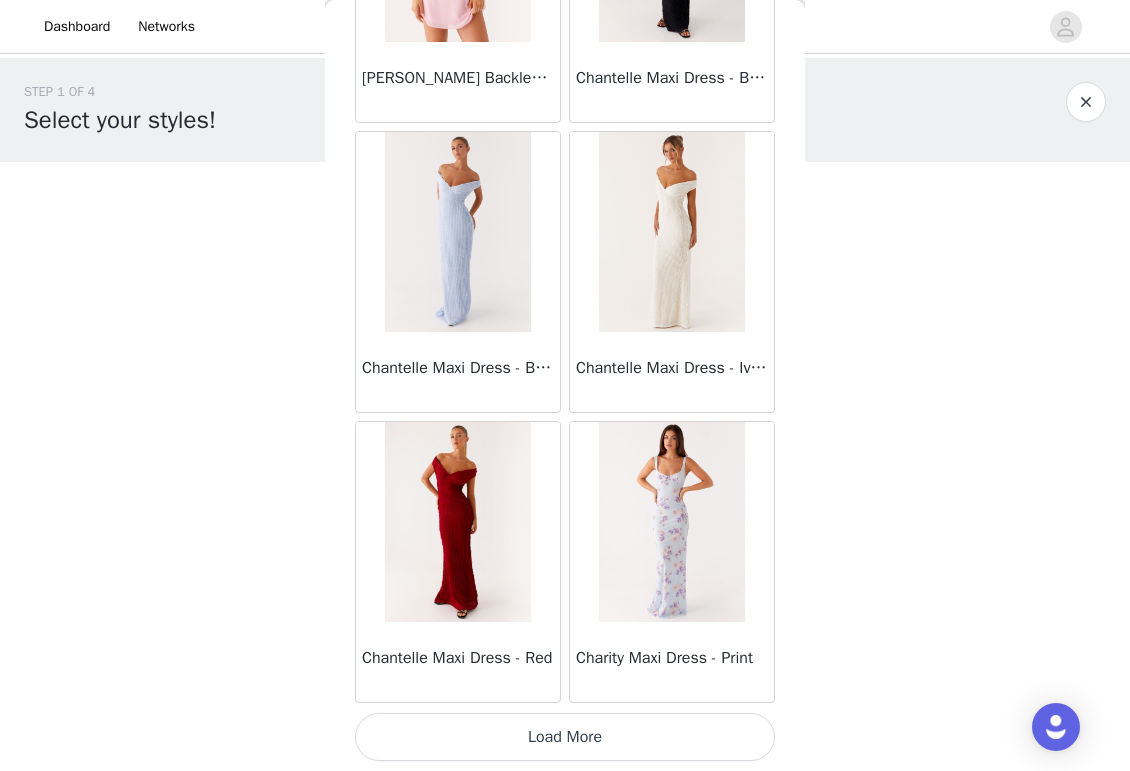 click on "Load More" at bounding box center (565, 737) 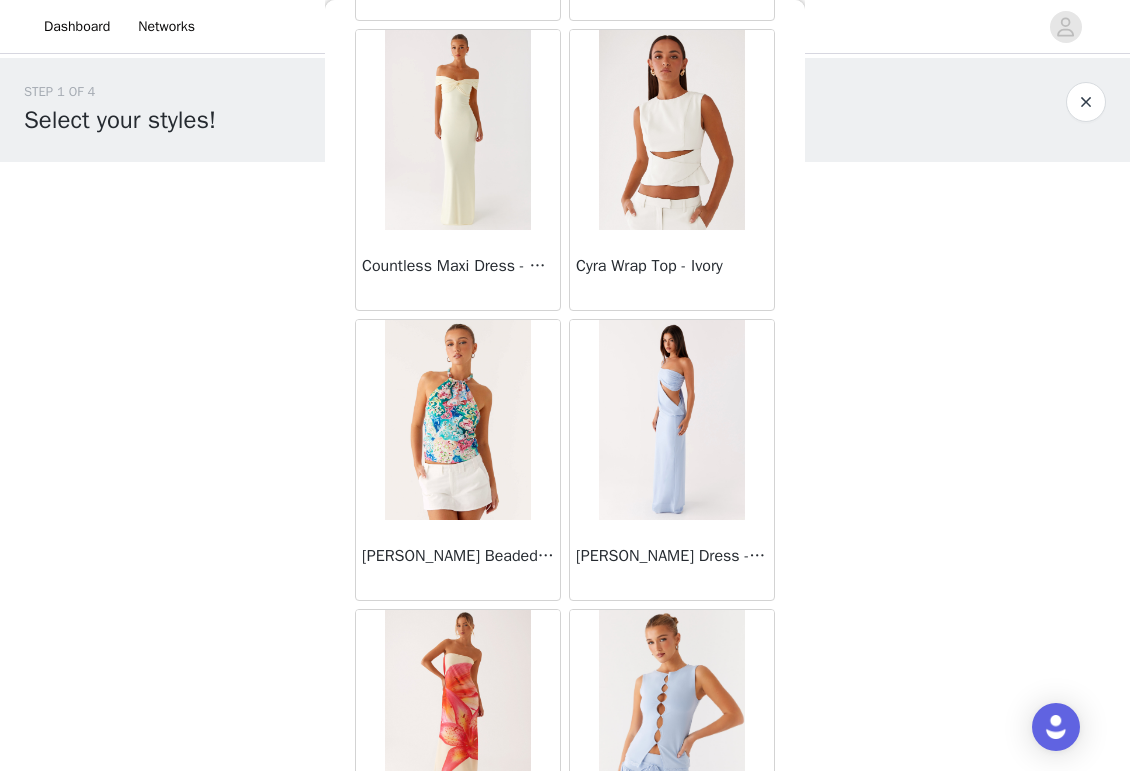 scroll, scrollTop: 16789, scrollLeft: 0, axis: vertical 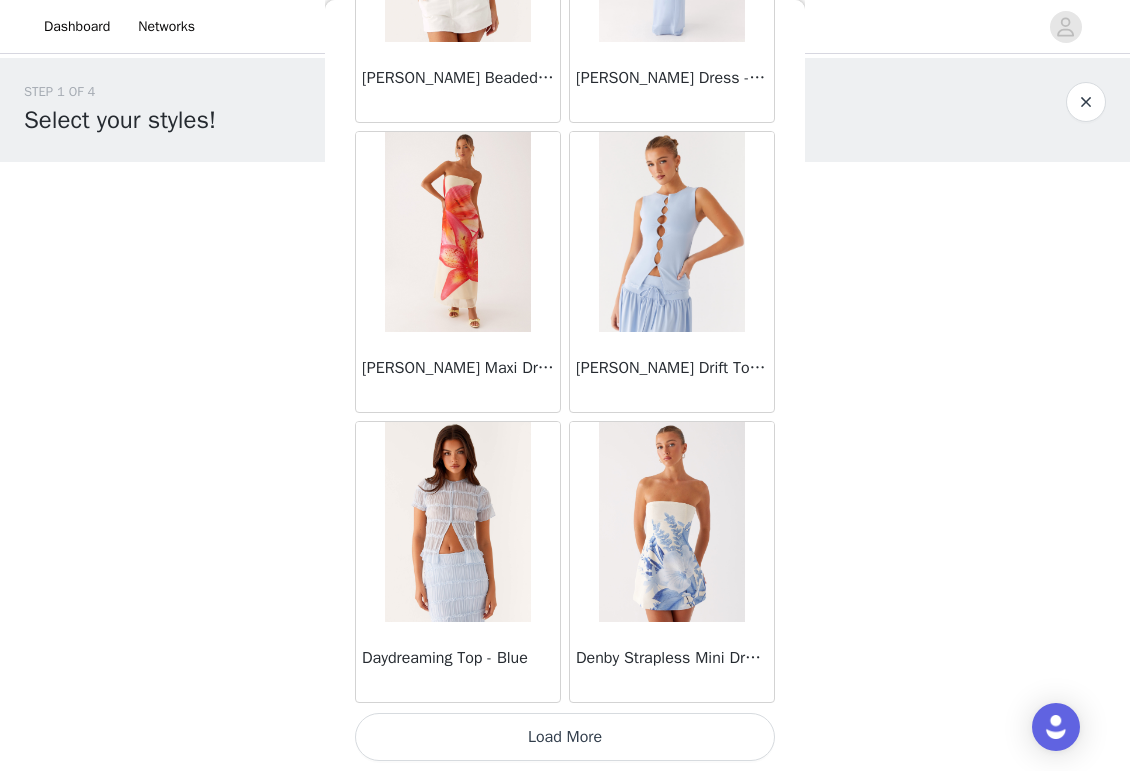 click on "Load More" at bounding box center (565, 737) 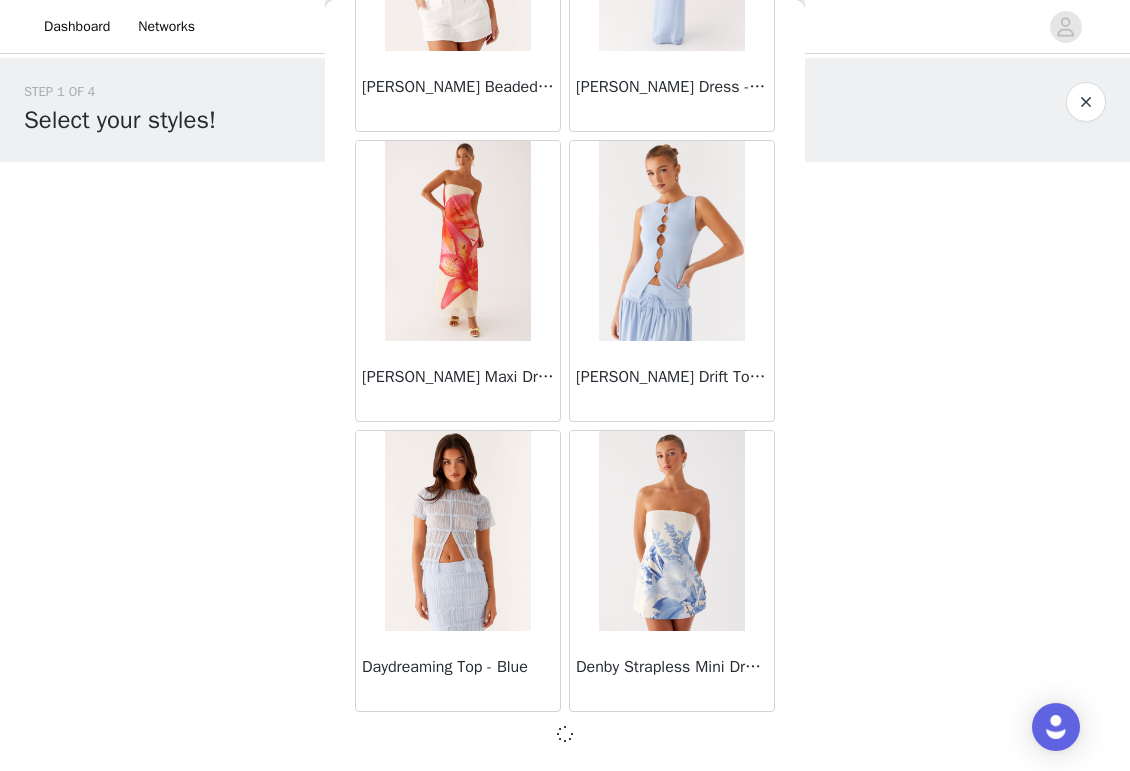 scroll, scrollTop: 16780, scrollLeft: 0, axis: vertical 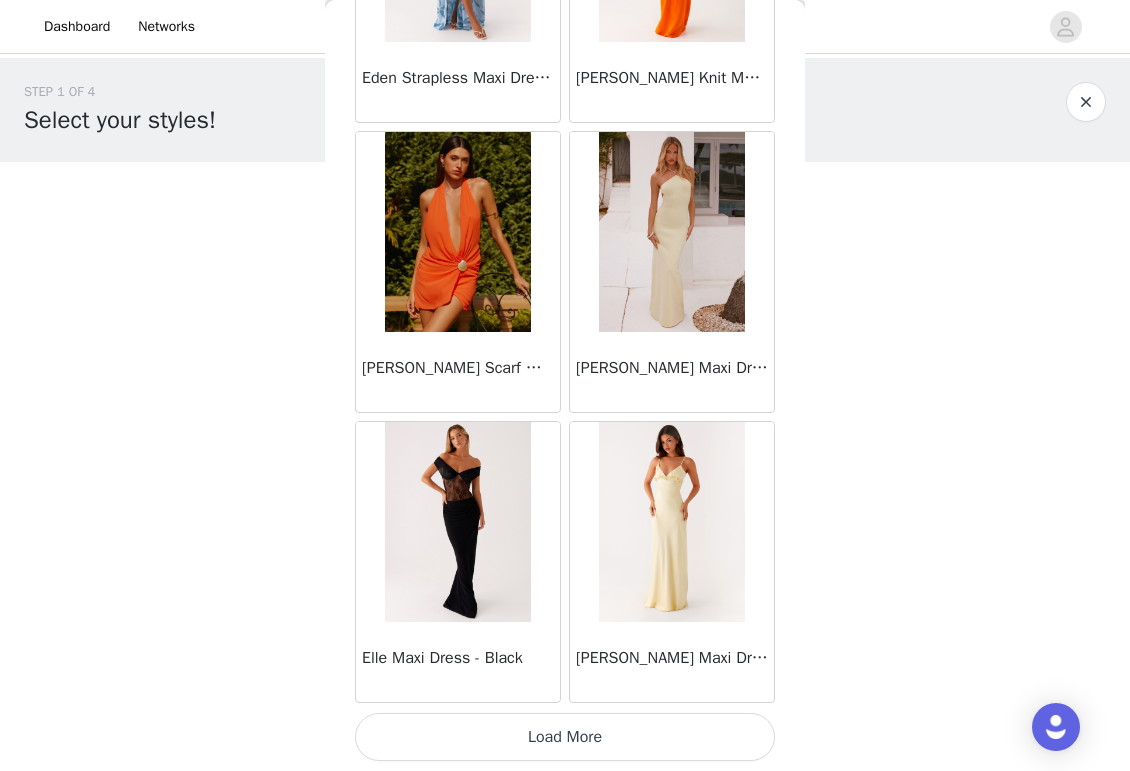 click on "Load More" at bounding box center [565, 737] 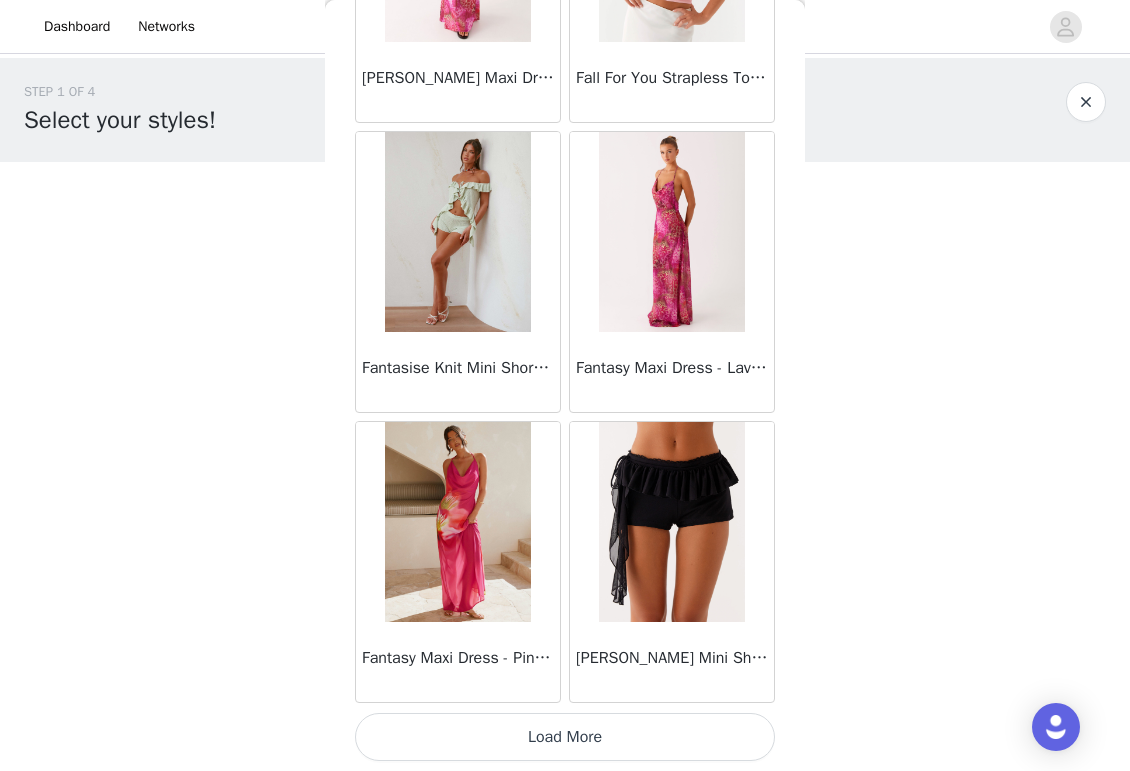 click on "Load More" at bounding box center (565, 737) 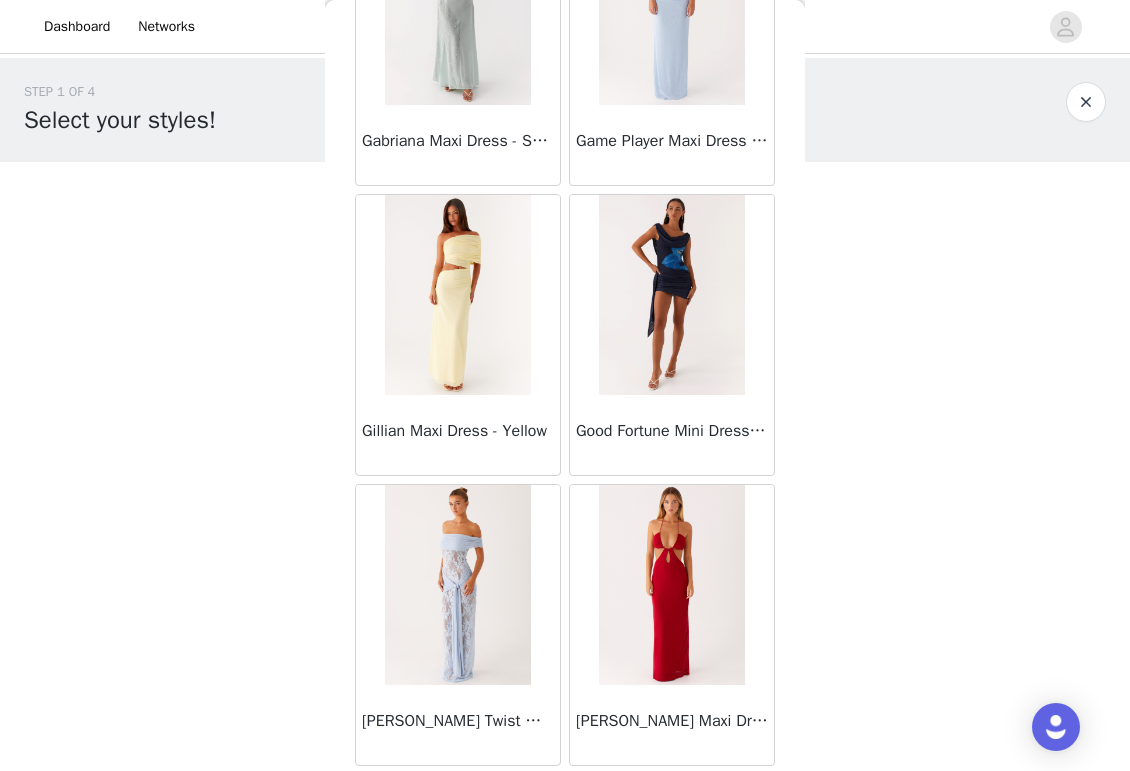scroll, scrollTop: 25489, scrollLeft: 0, axis: vertical 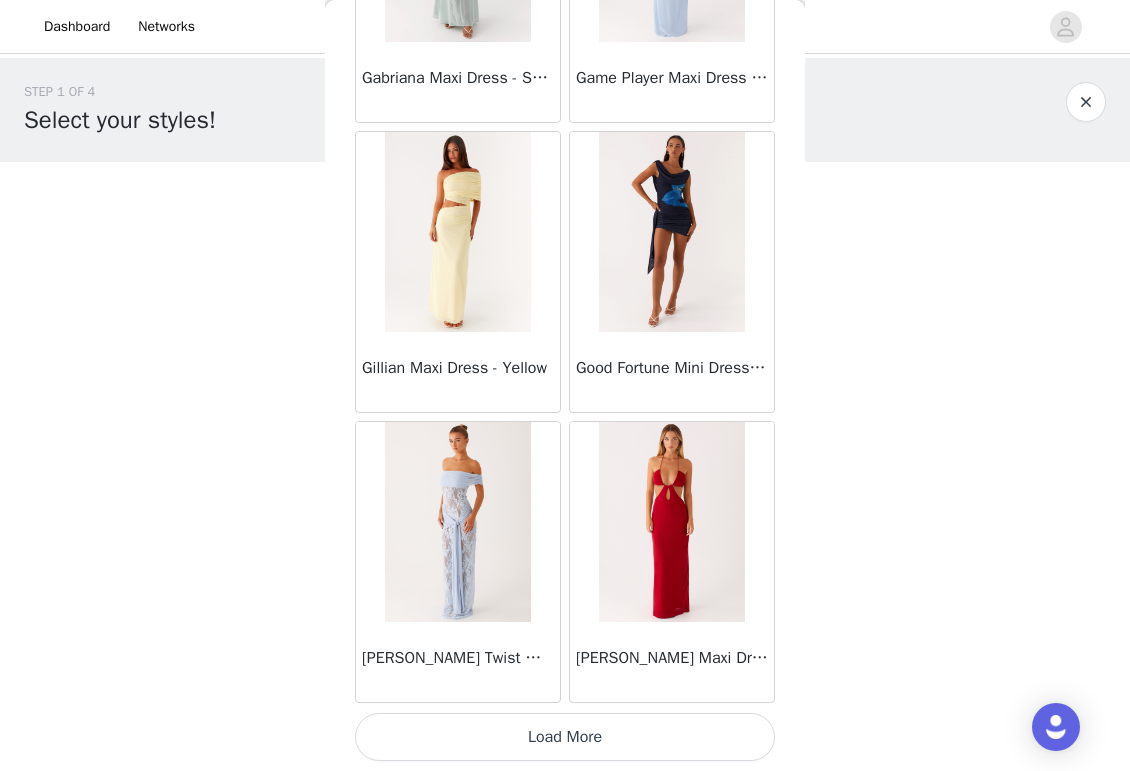 click on "Load More" at bounding box center [565, 737] 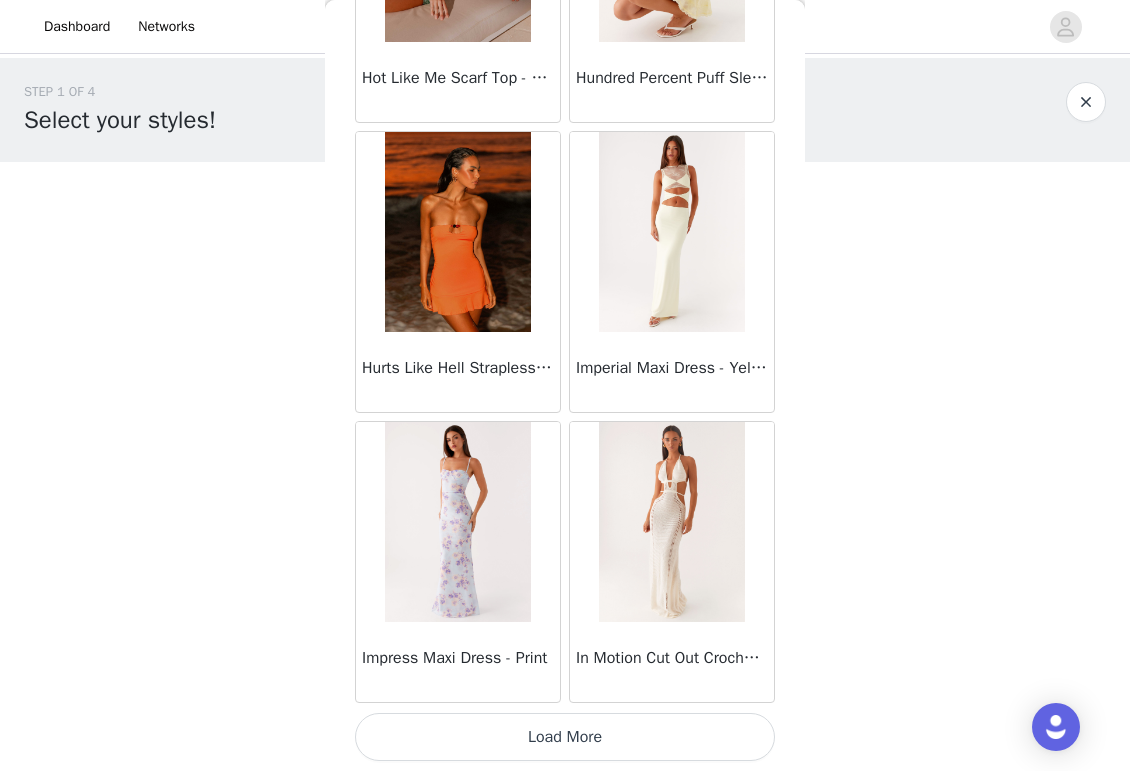 click on "Load More" at bounding box center [565, 737] 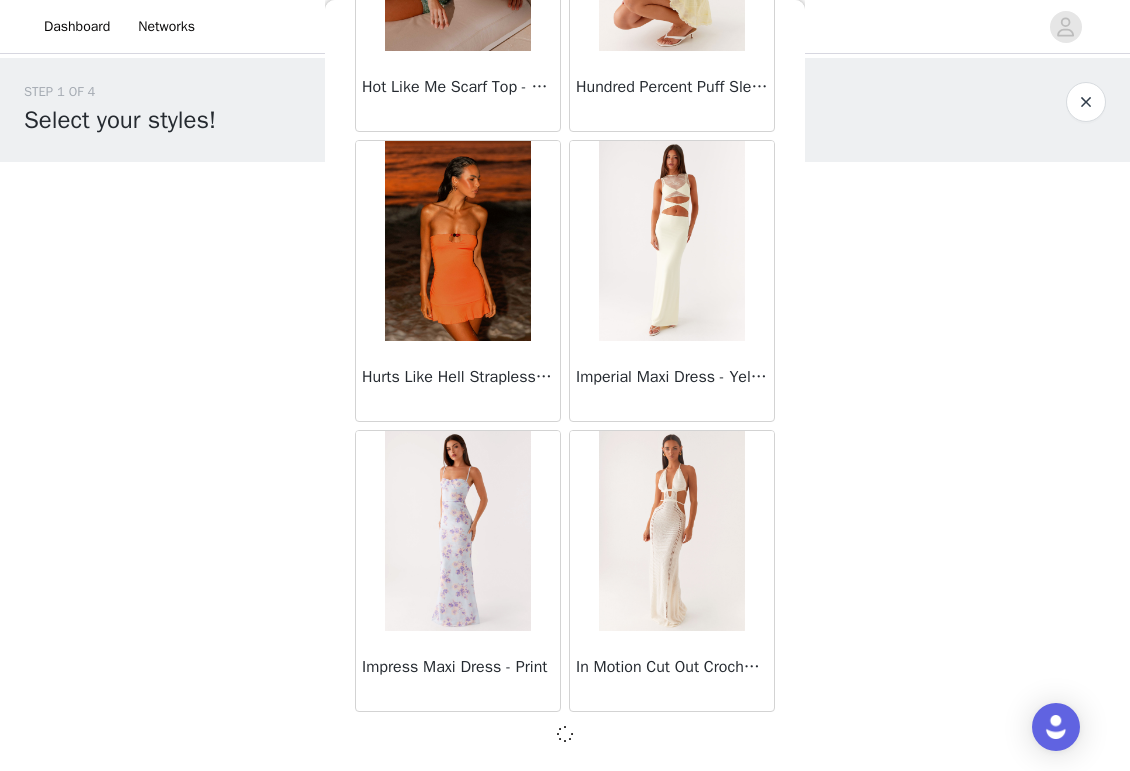 scroll, scrollTop: 28380, scrollLeft: 0, axis: vertical 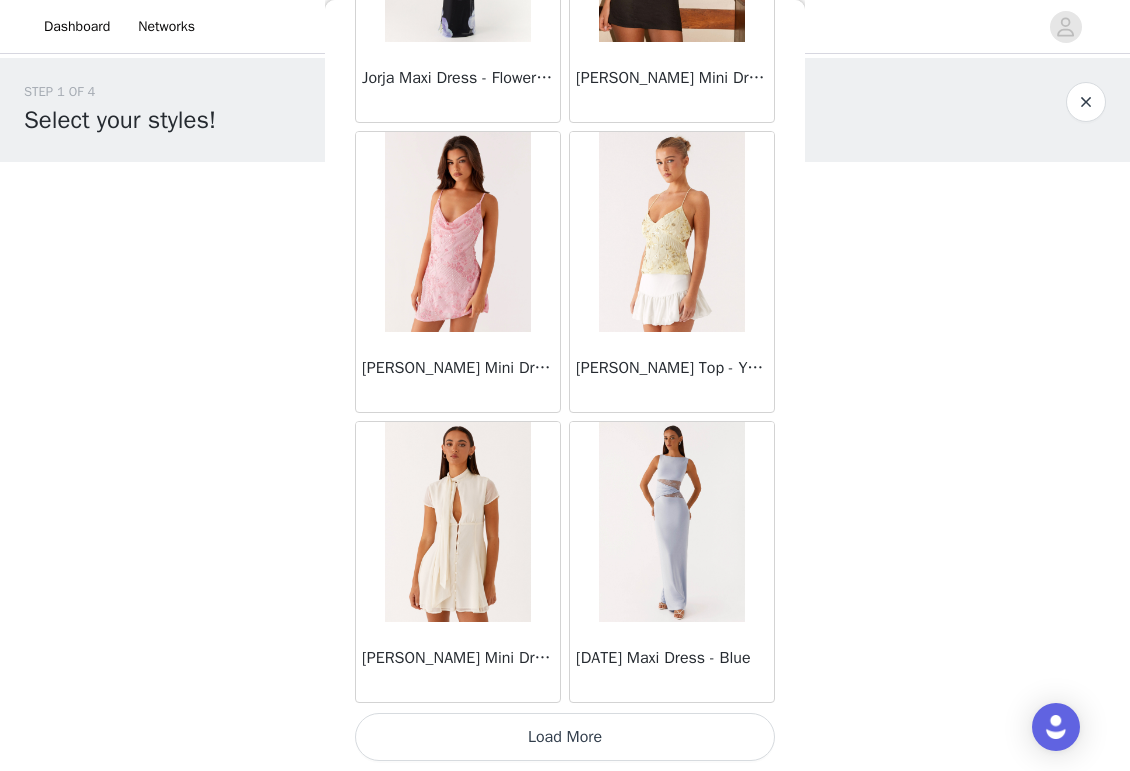 click on "Load More" at bounding box center (565, 737) 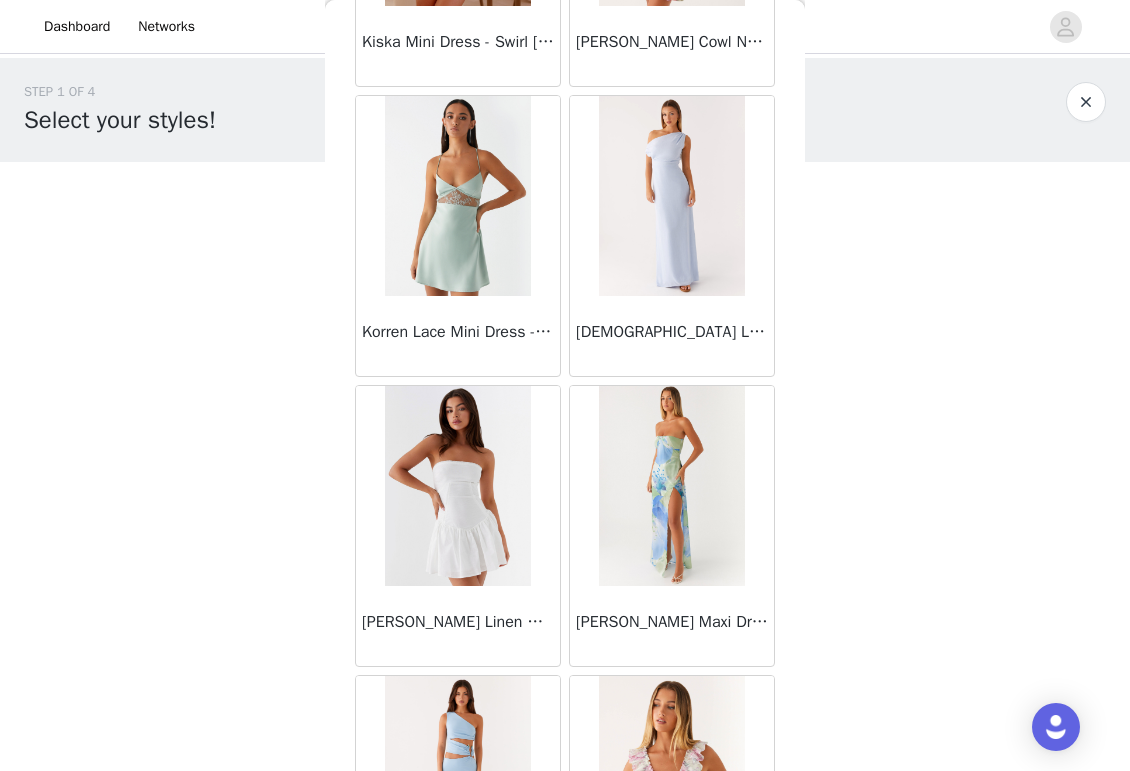scroll, scrollTop: 34189, scrollLeft: 0, axis: vertical 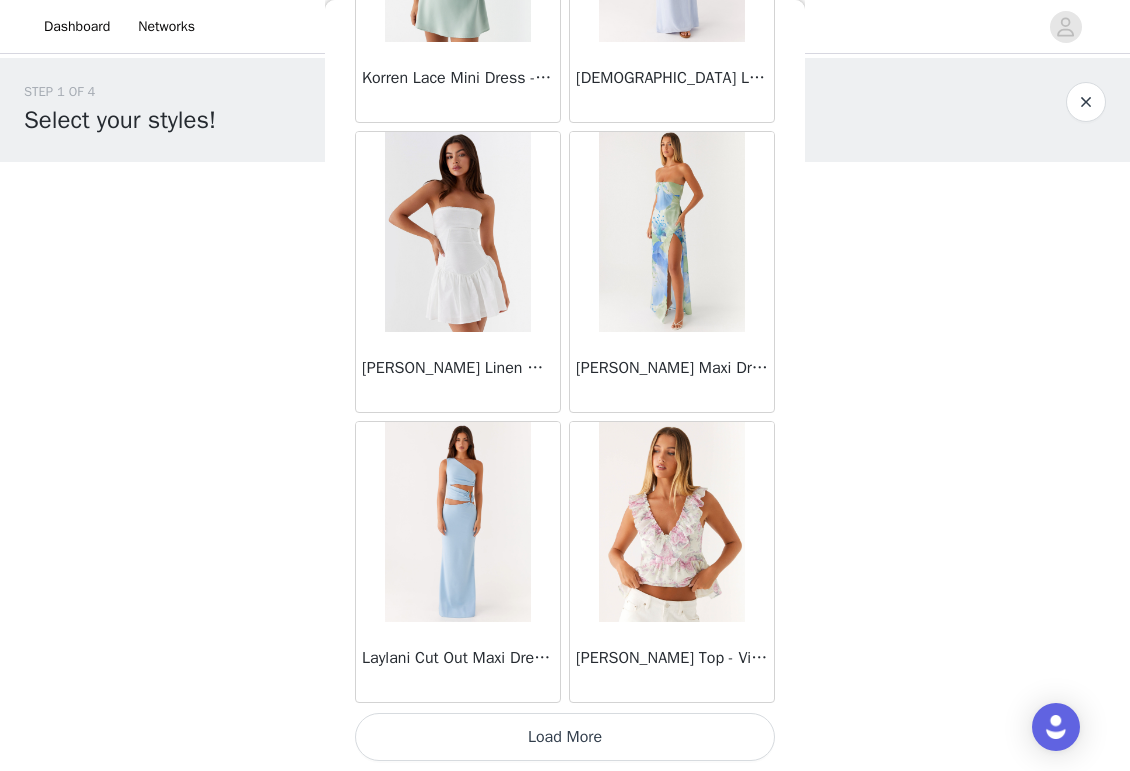 click on "[PERSON_NAME] Top - Vintage Floral" at bounding box center [672, 662] 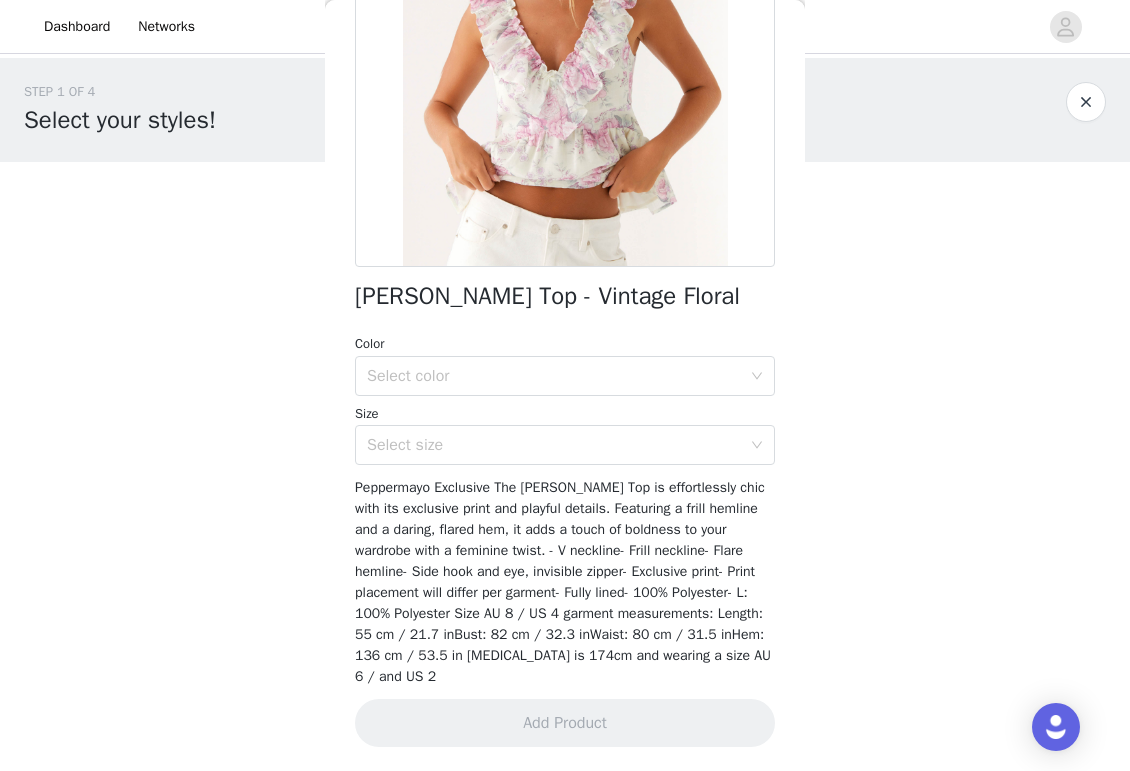 scroll, scrollTop: 283, scrollLeft: 0, axis: vertical 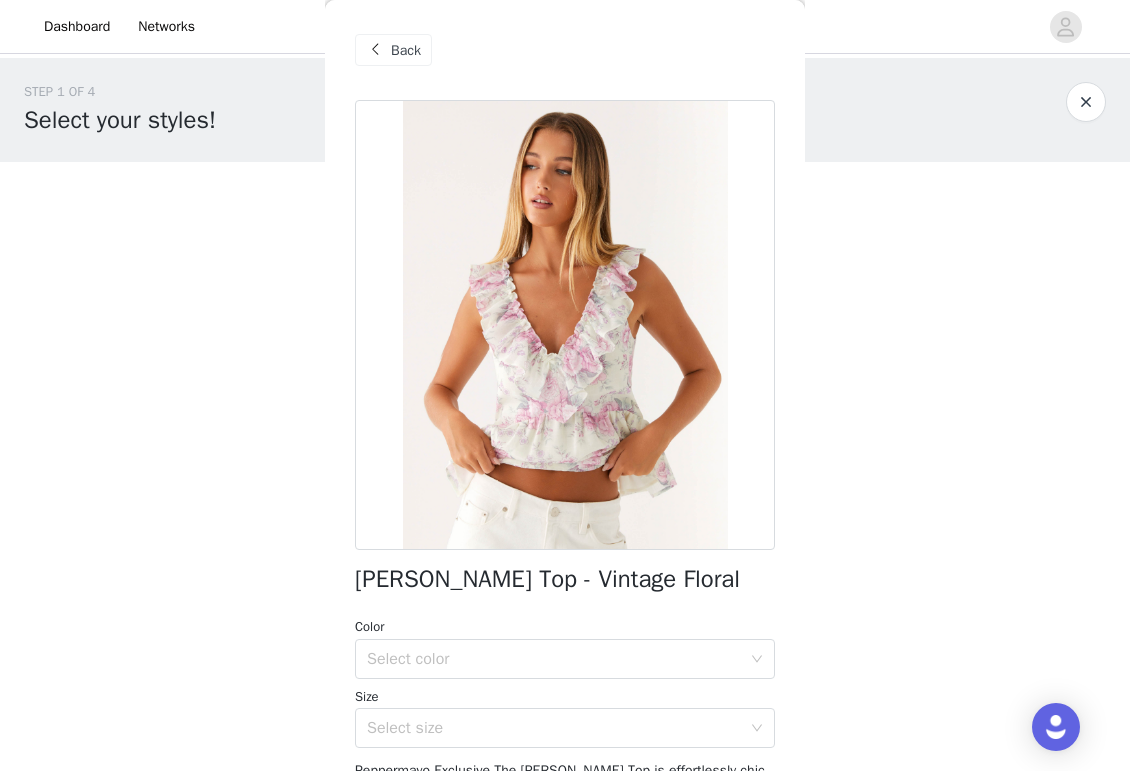 click on "Back" at bounding box center [565, 50] 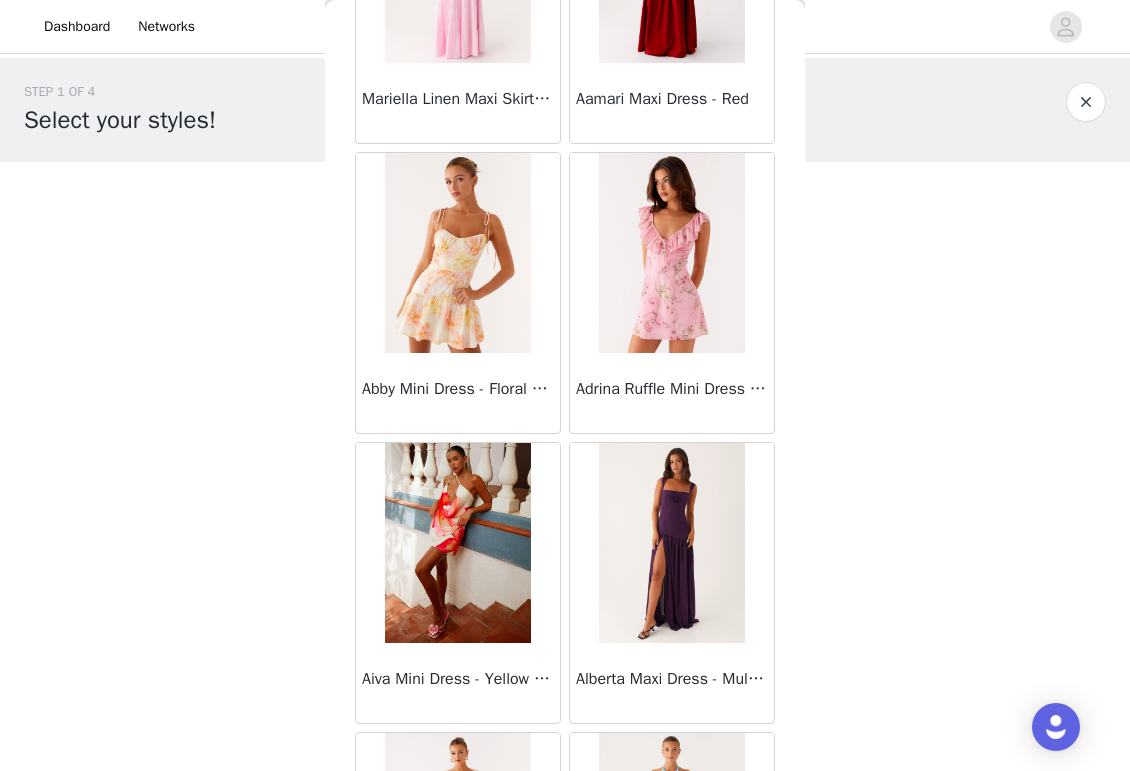 scroll, scrollTop: 650, scrollLeft: 0, axis: vertical 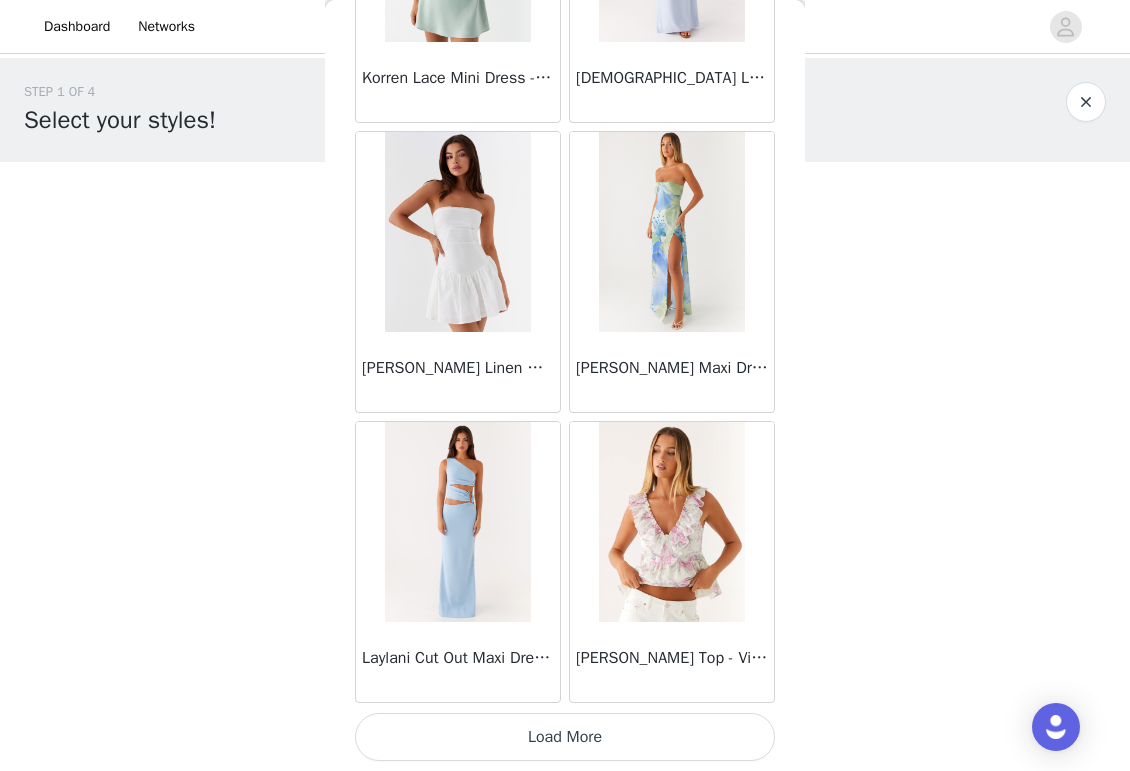 click on "Load More" at bounding box center (565, 737) 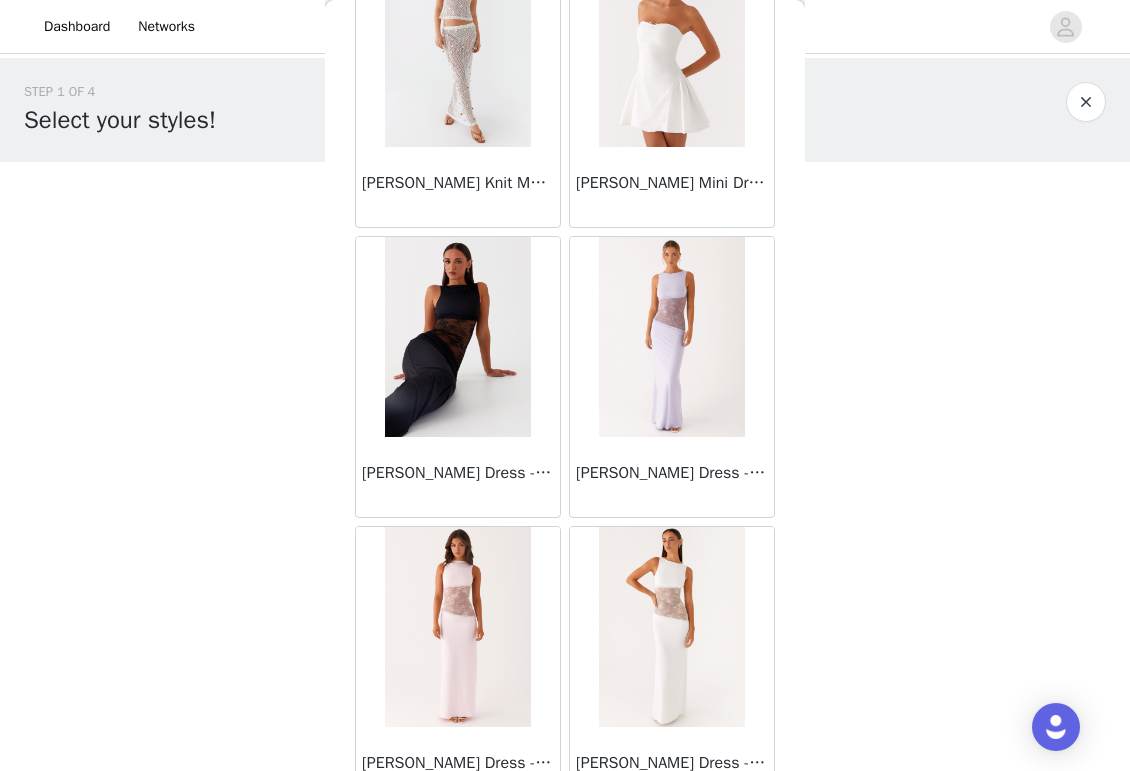 scroll, scrollTop: 37089, scrollLeft: 0, axis: vertical 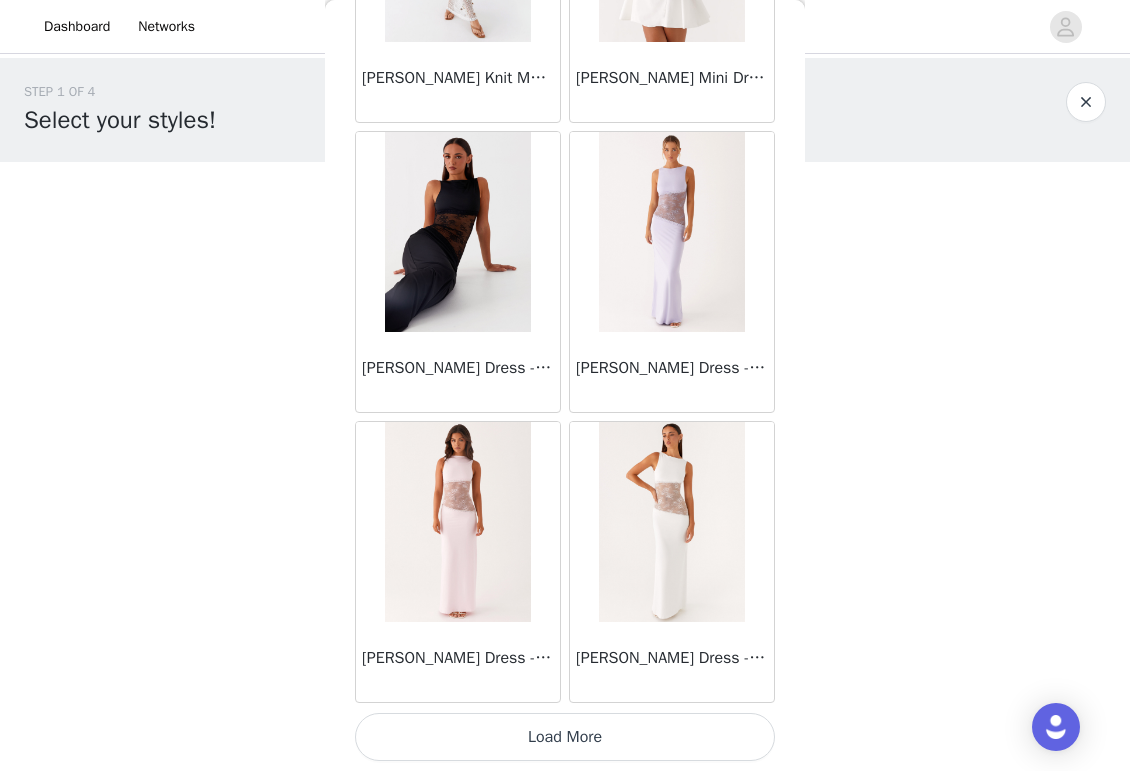 click on "Load More" at bounding box center [565, 737] 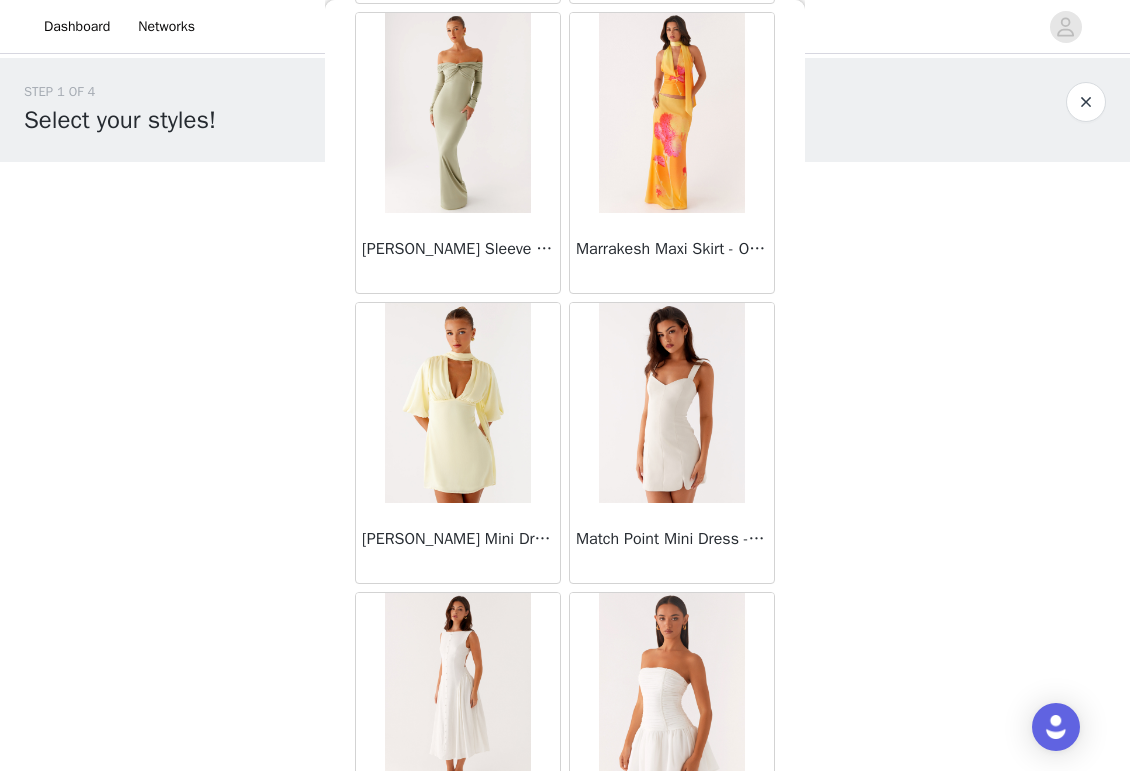 scroll, scrollTop: 39989, scrollLeft: 0, axis: vertical 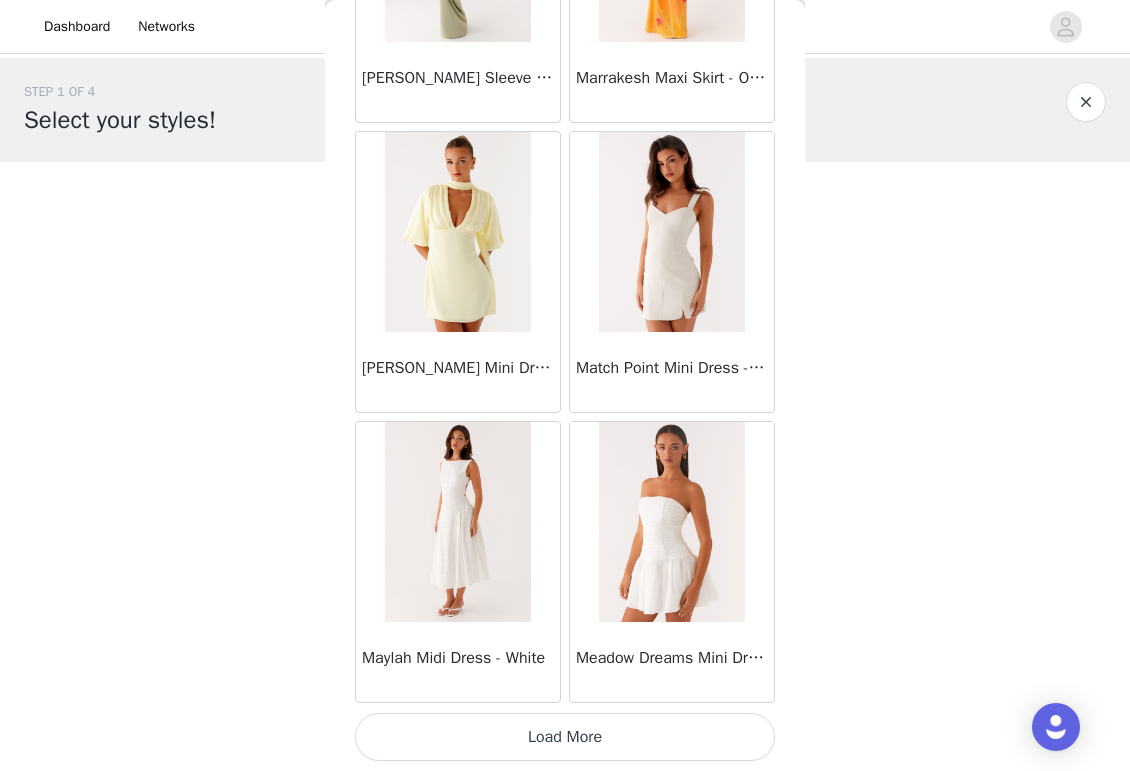 click on "Load More" at bounding box center [565, 737] 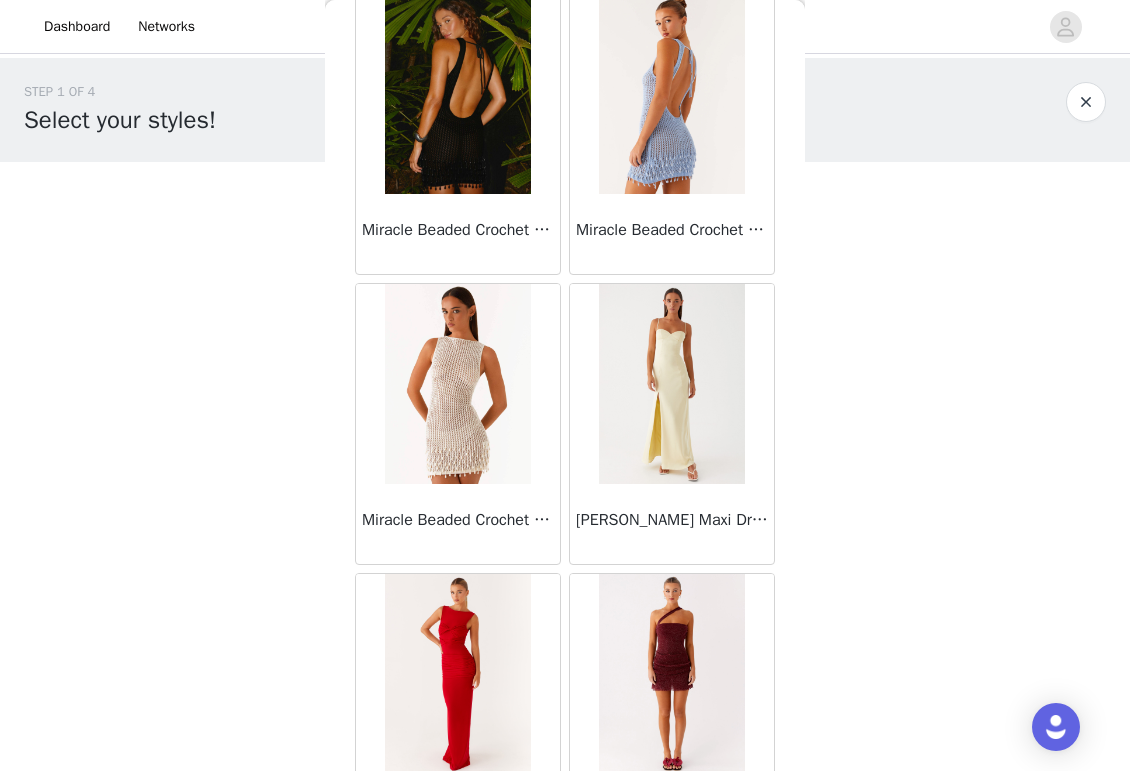 scroll, scrollTop: 42889, scrollLeft: 0, axis: vertical 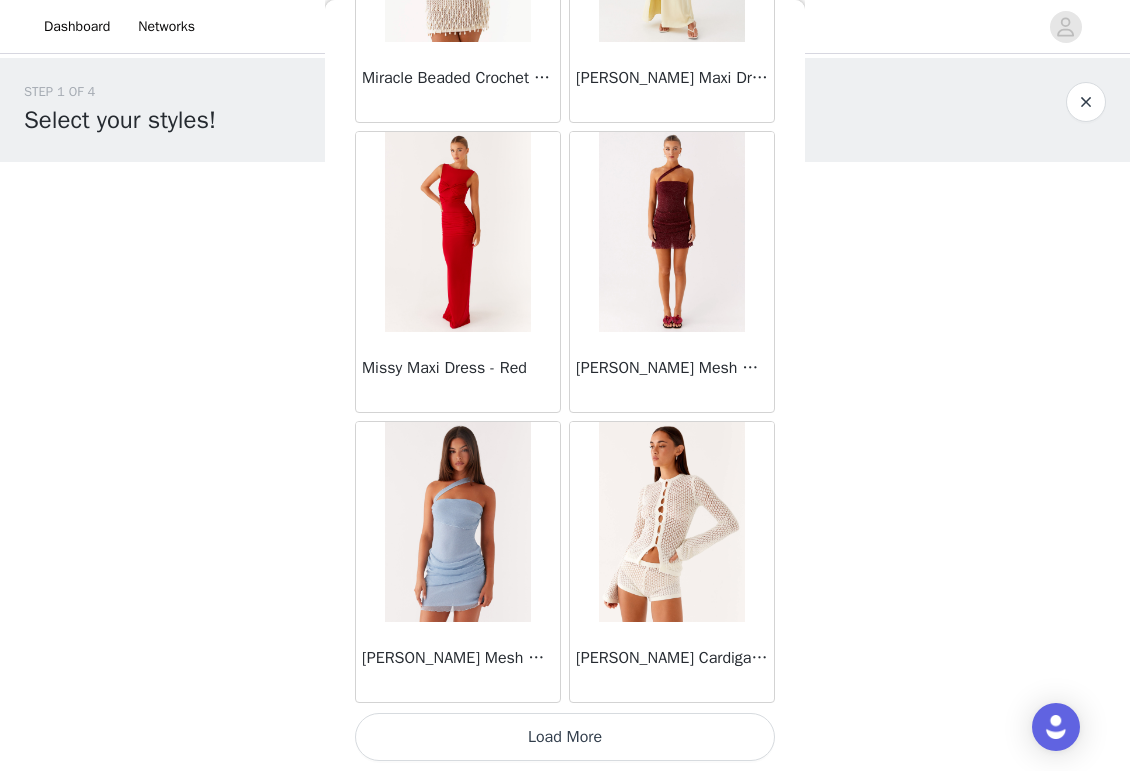 click on "Load More" at bounding box center [565, 737] 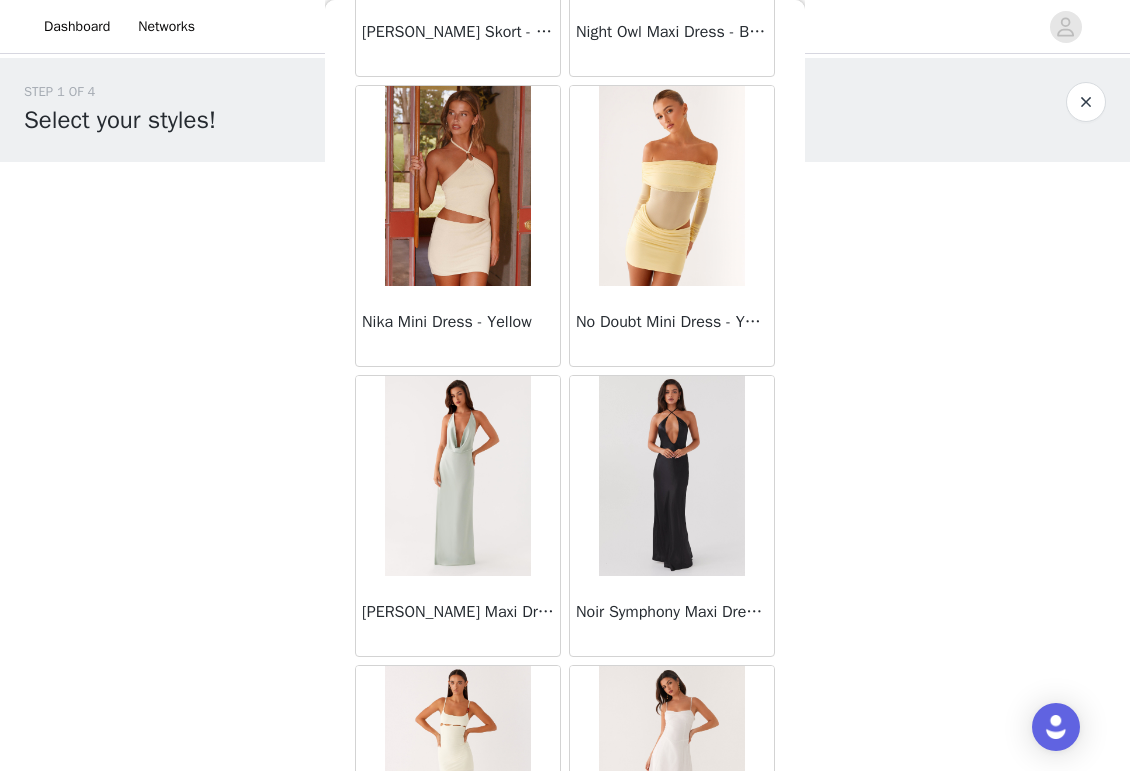 scroll, scrollTop: 45789, scrollLeft: 0, axis: vertical 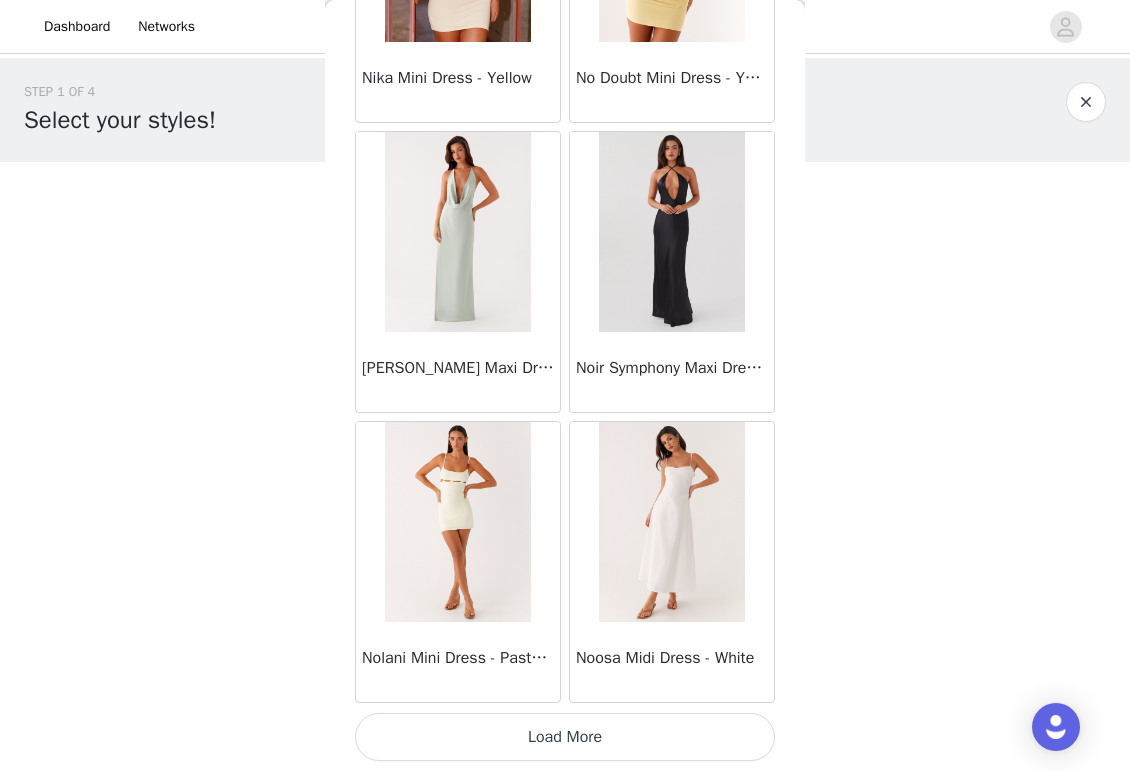 click on "Load More" at bounding box center [565, 737] 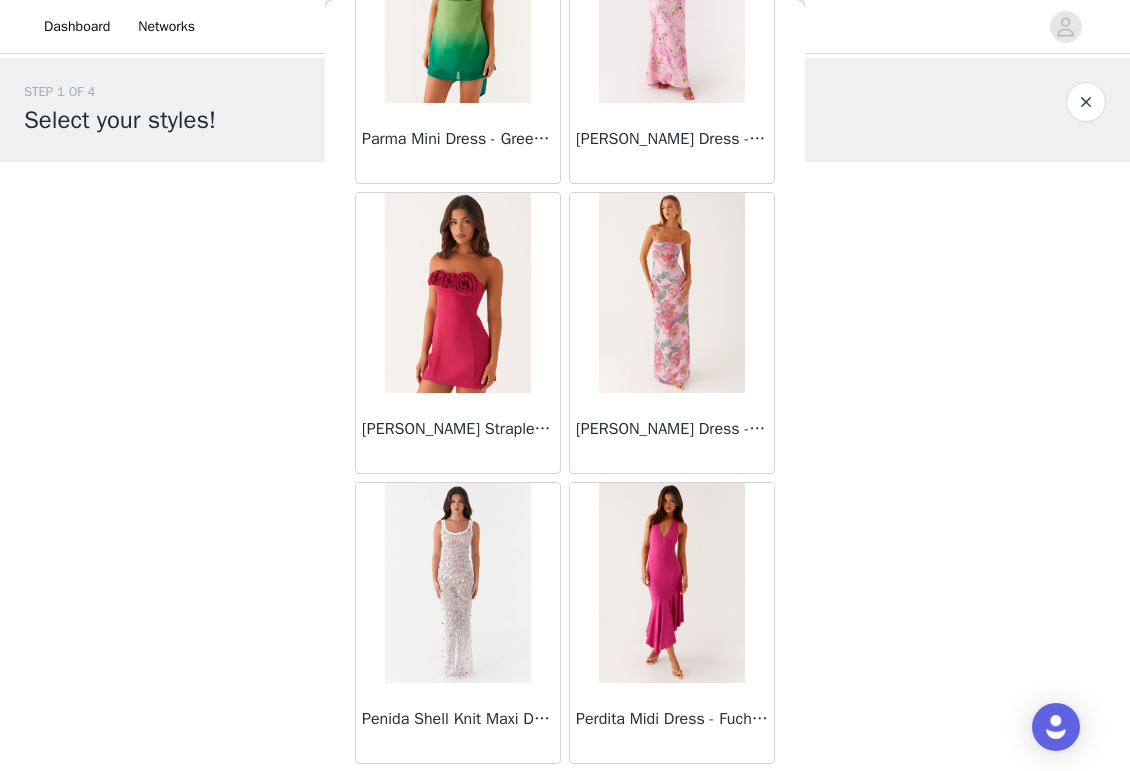 scroll, scrollTop: 48689, scrollLeft: 0, axis: vertical 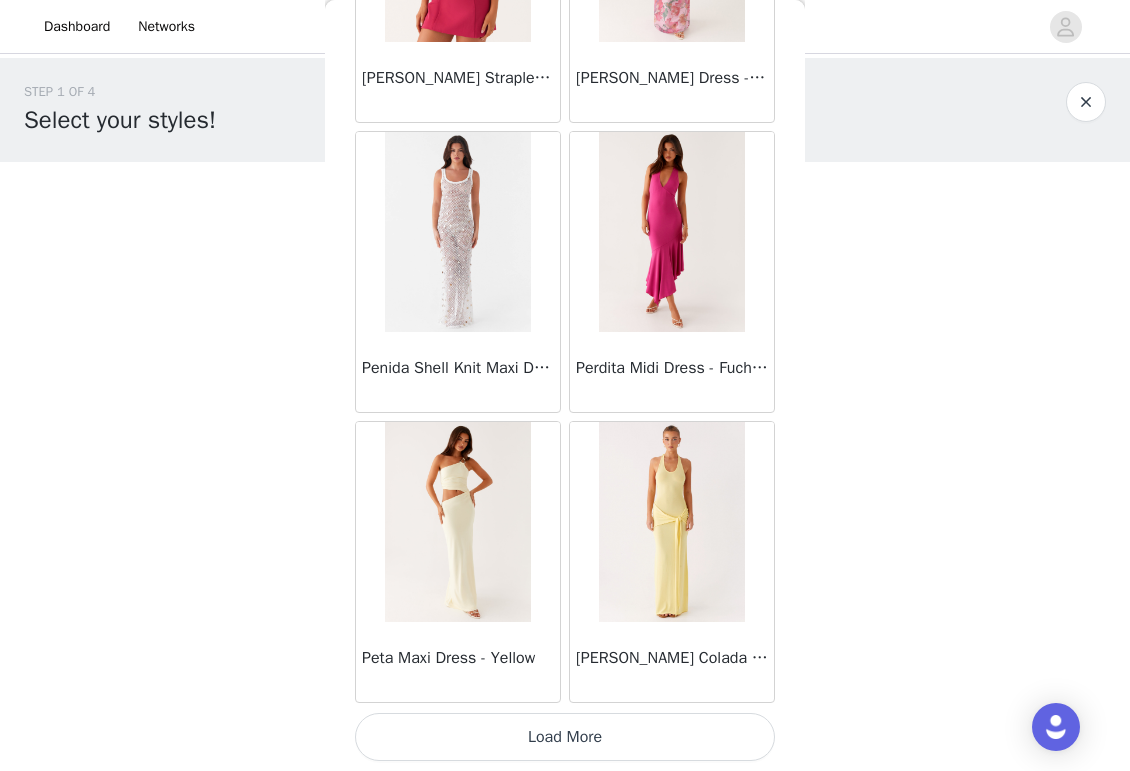 click on "Load More" at bounding box center (565, 737) 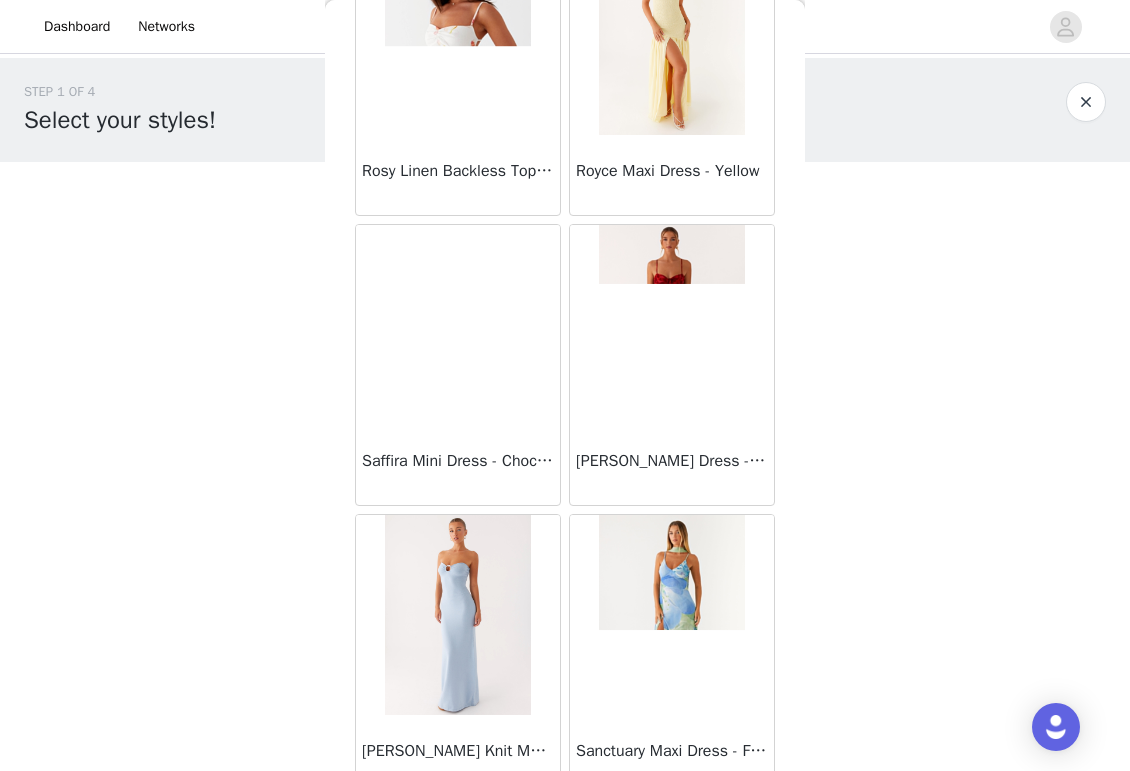 scroll, scrollTop: 51589, scrollLeft: 0, axis: vertical 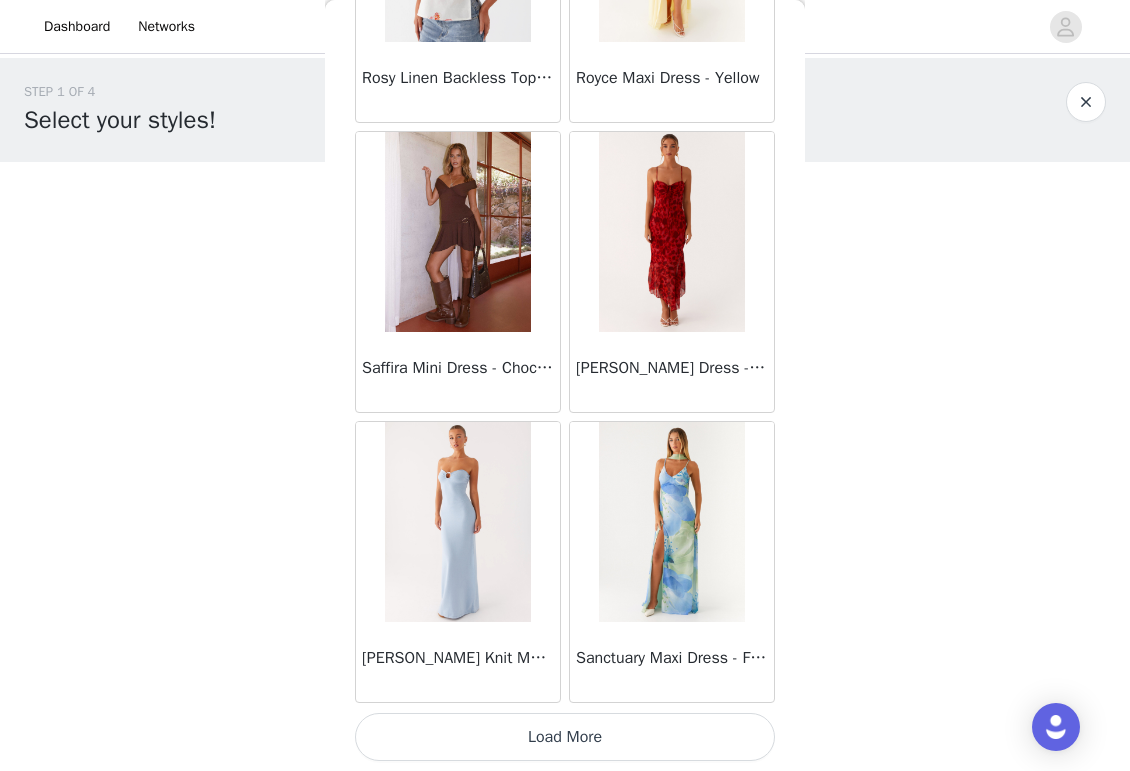 click on "Load More" at bounding box center [565, 737] 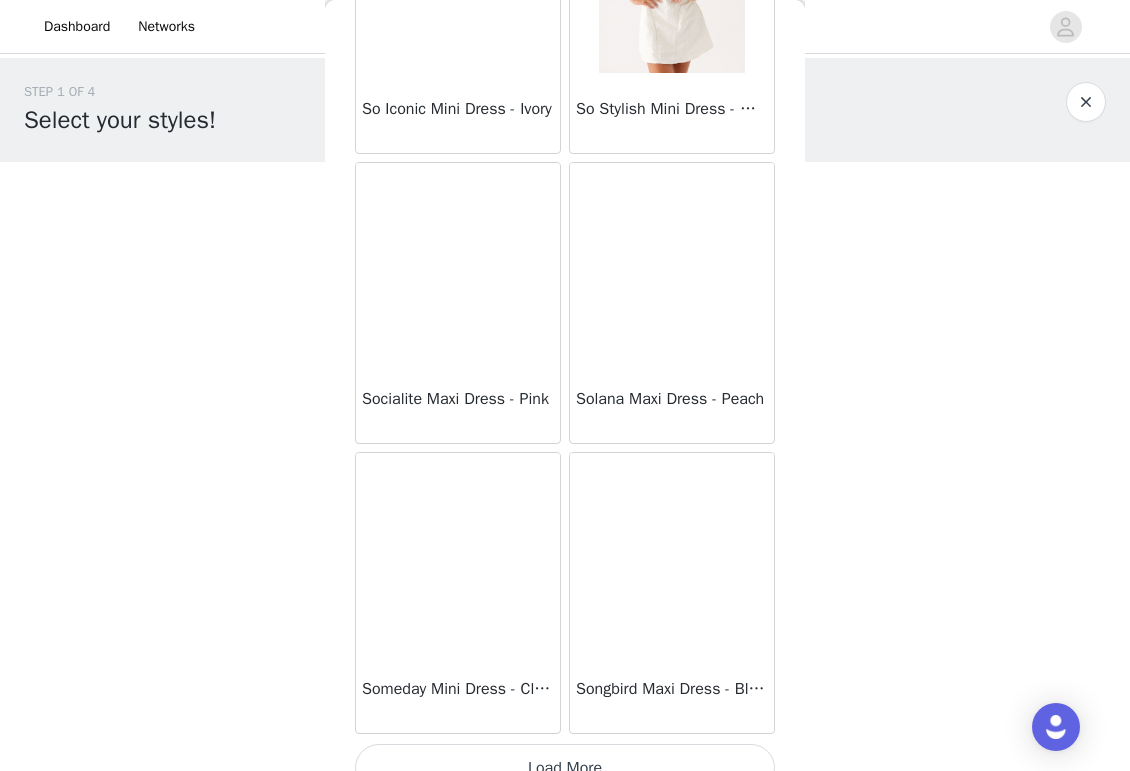 scroll, scrollTop: 54489, scrollLeft: 0, axis: vertical 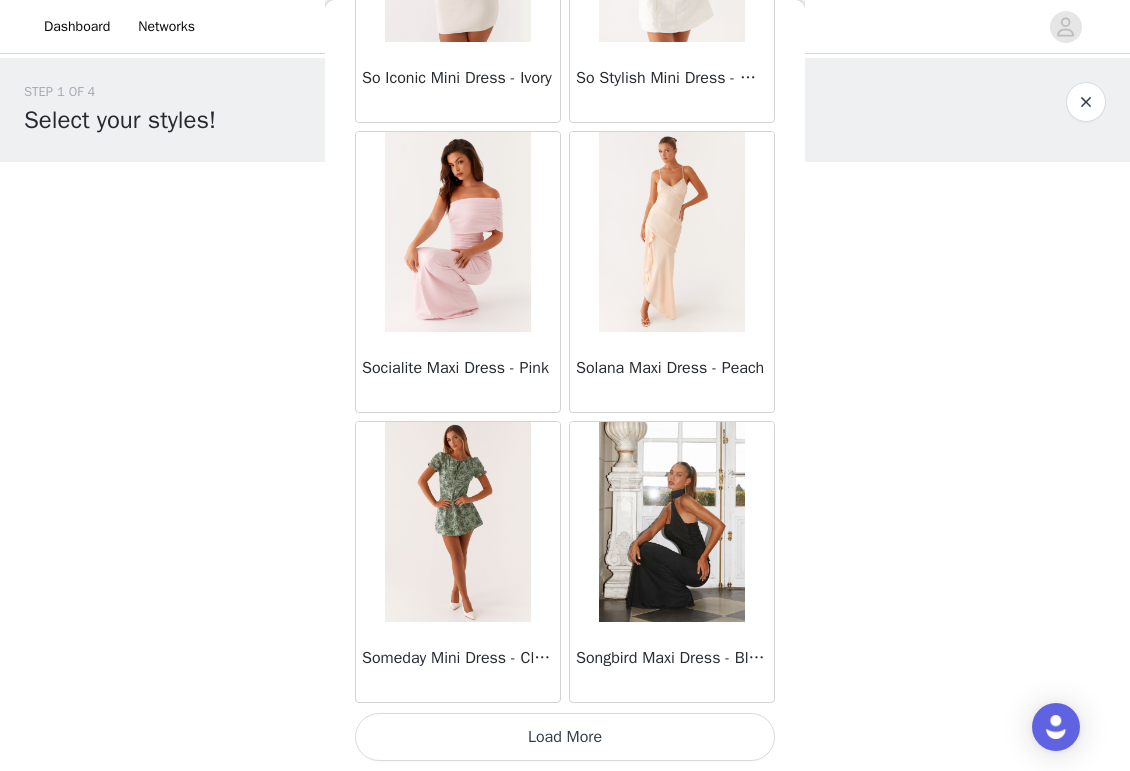 click on "Load More" at bounding box center [565, 737] 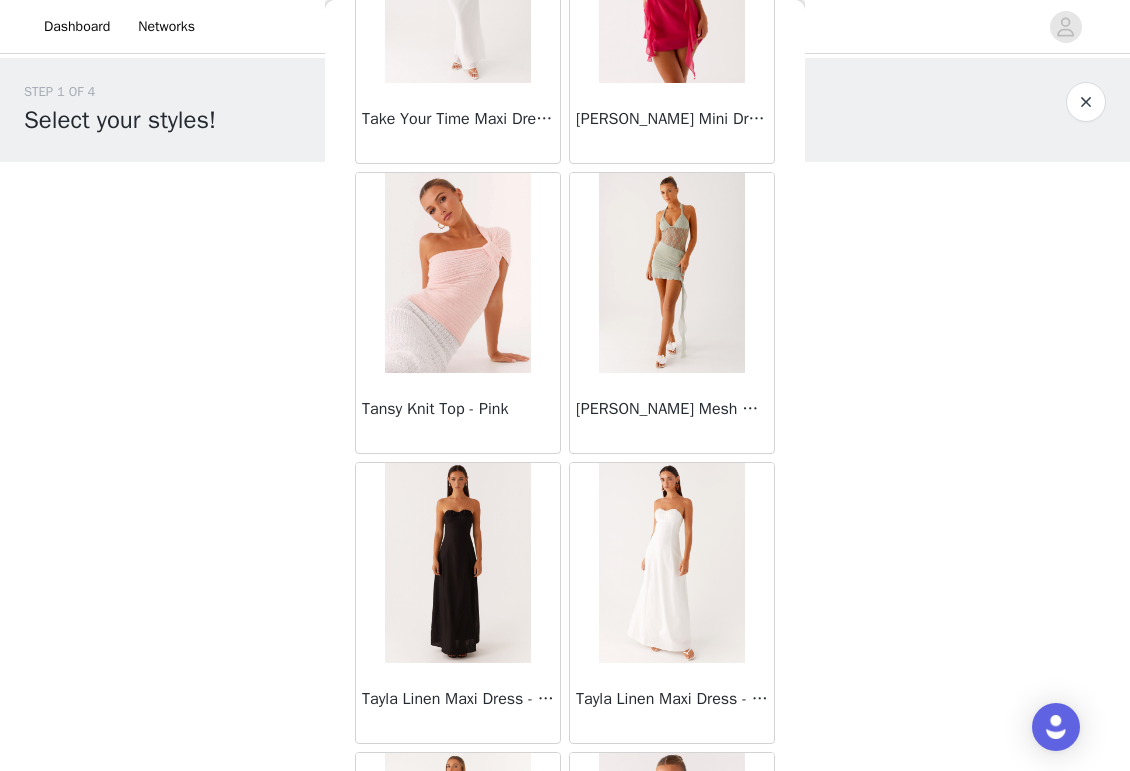 scroll, scrollTop: 57389, scrollLeft: 0, axis: vertical 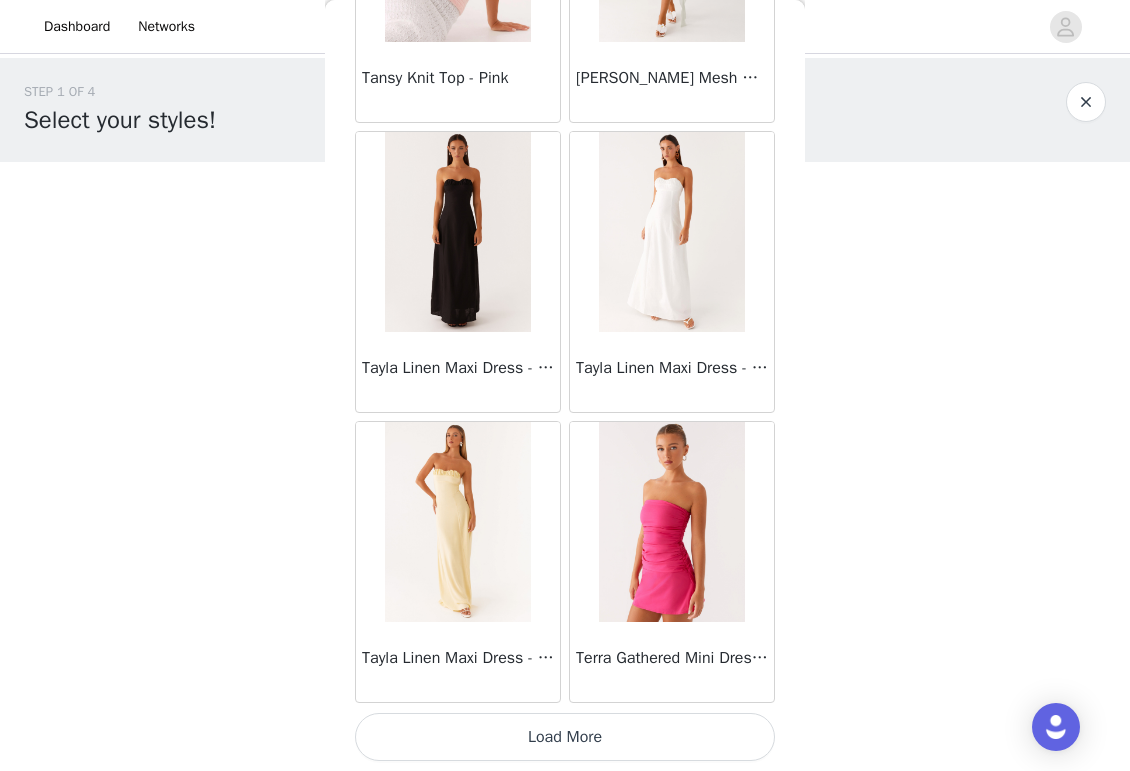 click on "Load More" at bounding box center (565, 737) 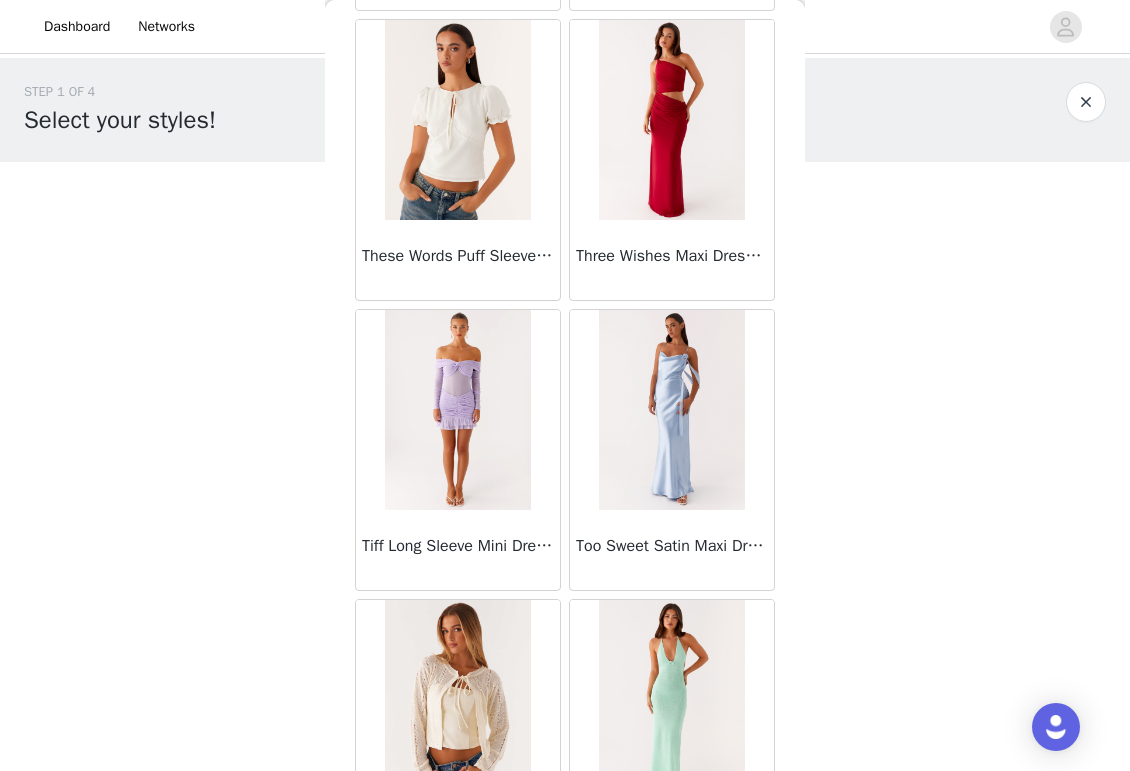 scroll, scrollTop: 58321, scrollLeft: 0, axis: vertical 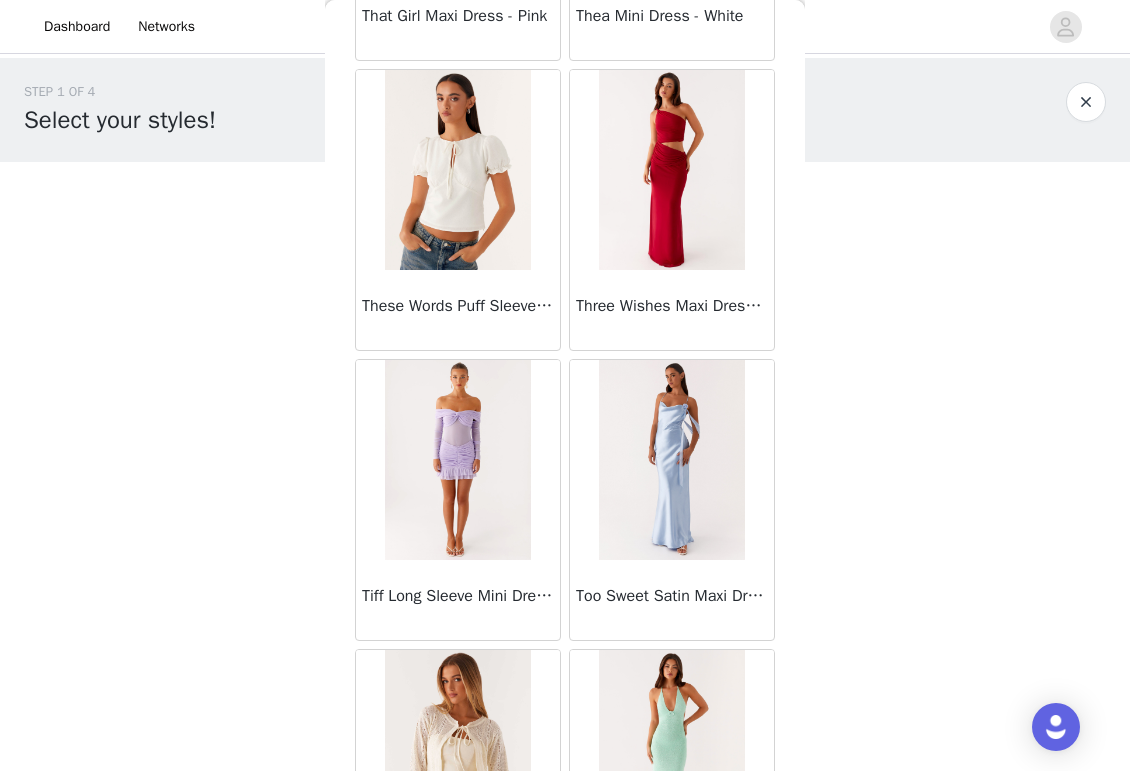 click at bounding box center [457, 170] 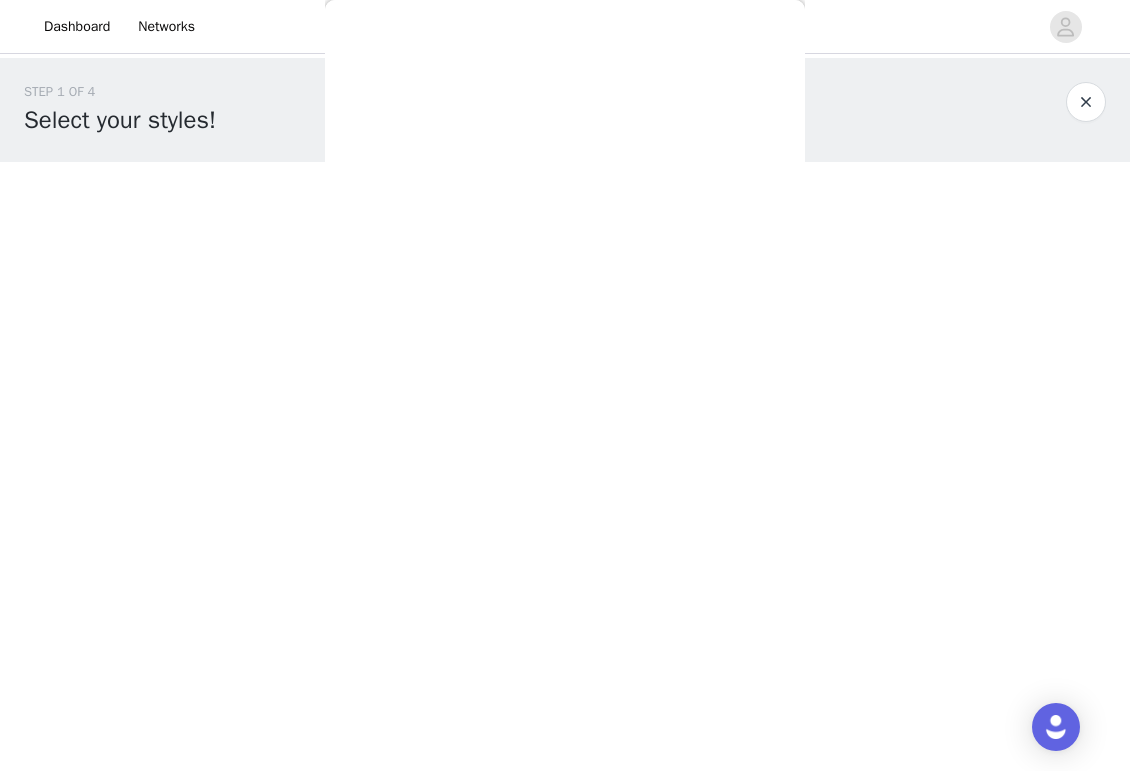 scroll, scrollTop: 283, scrollLeft: 0, axis: vertical 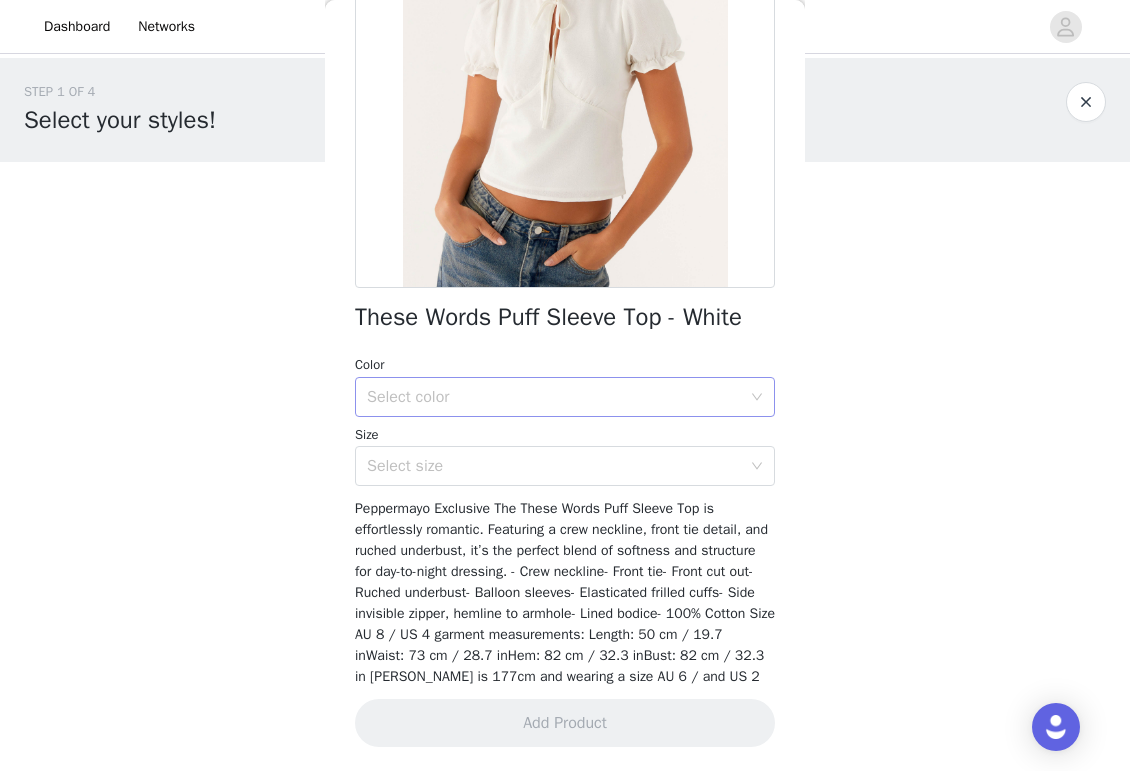click on "Select color" at bounding box center [554, 397] 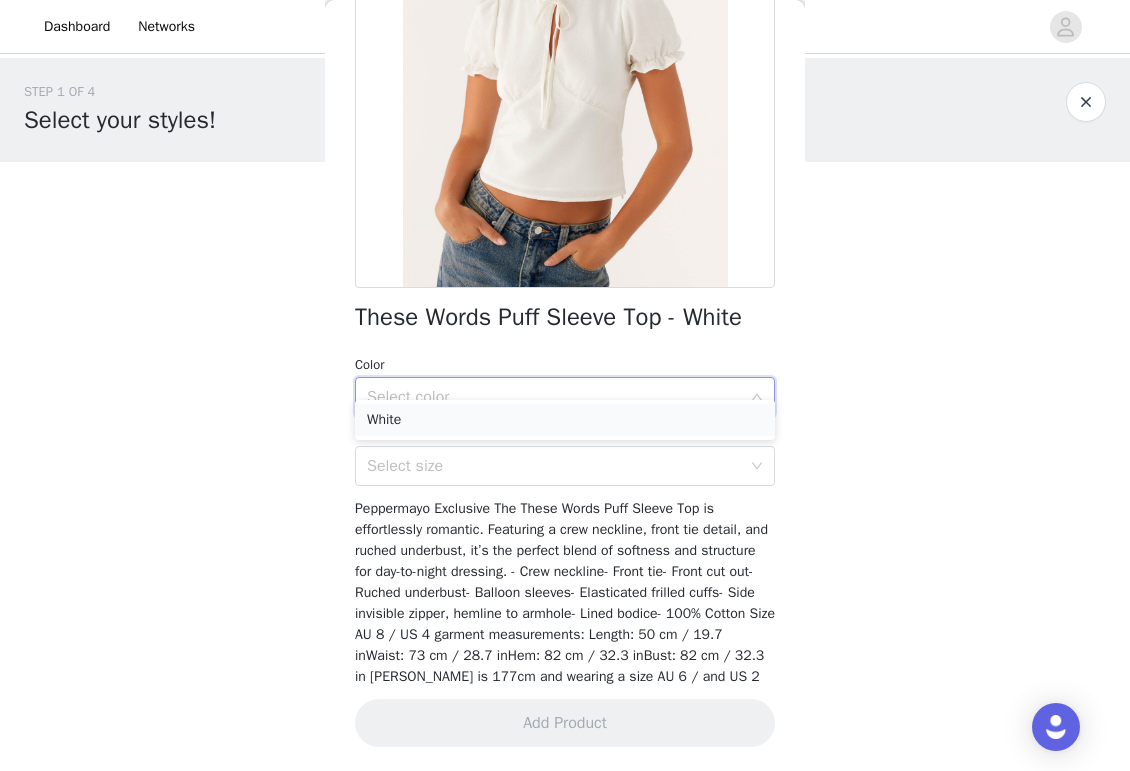 click on "White" at bounding box center (565, 420) 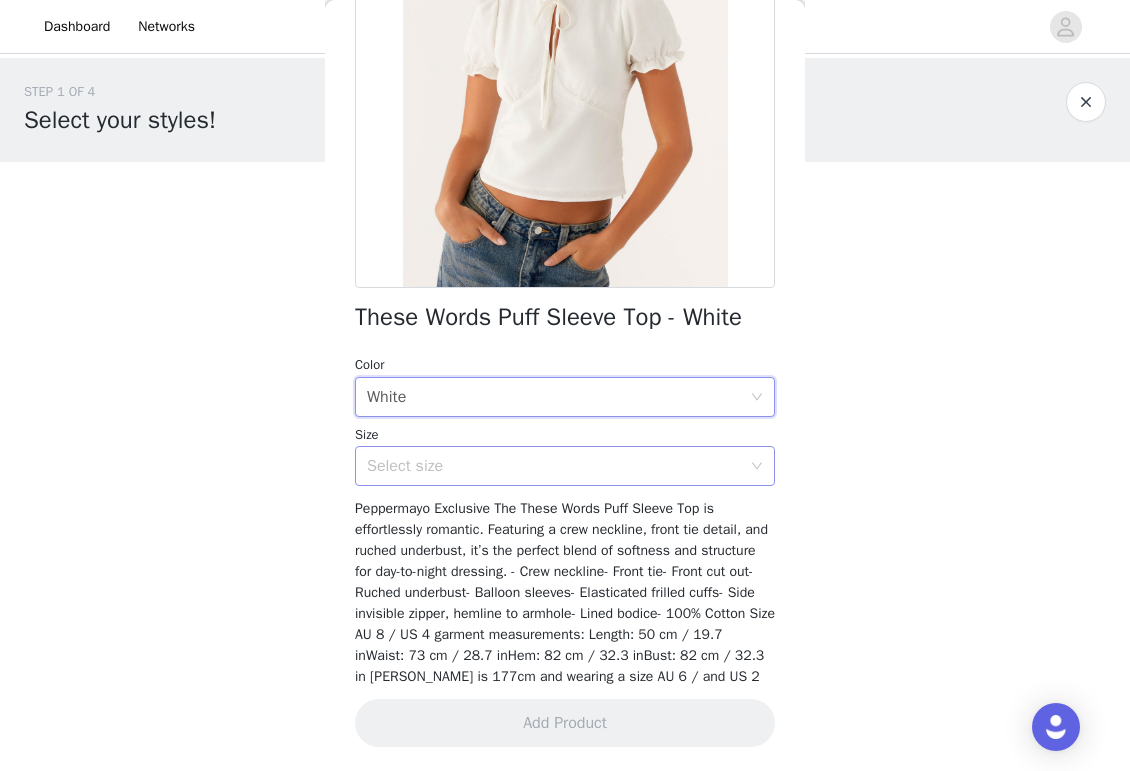 click on "Select size" at bounding box center (554, 466) 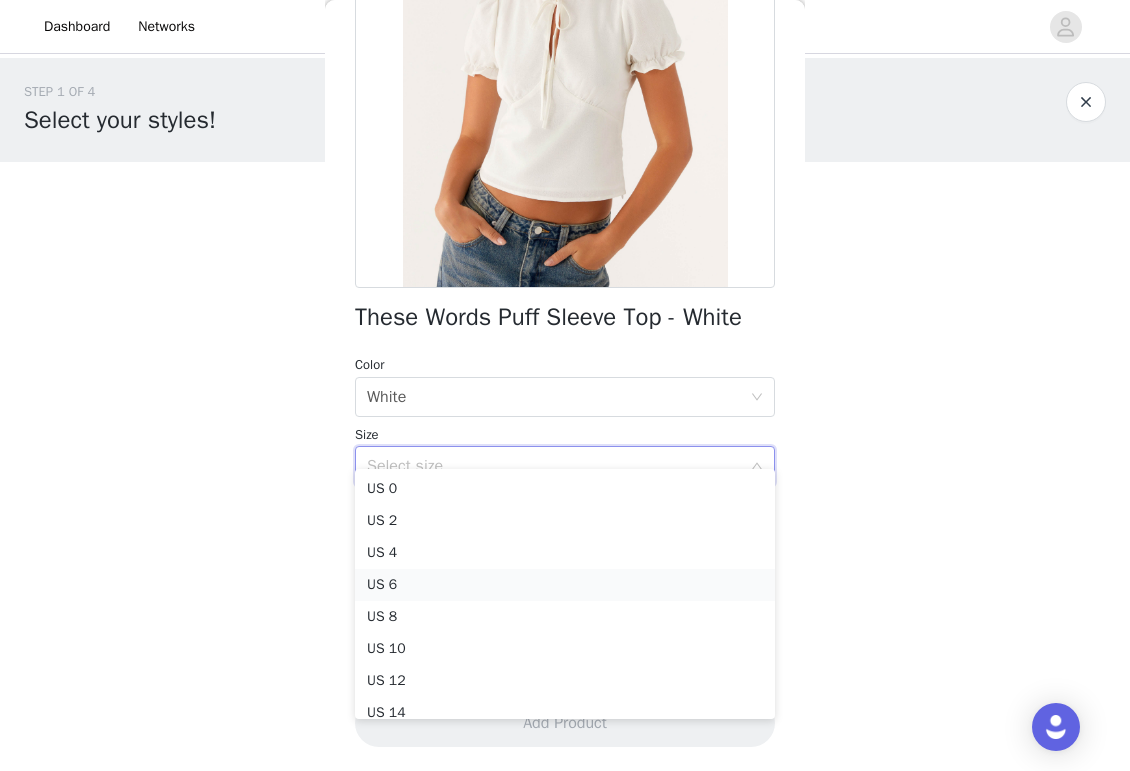 click on "US 6" at bounding box center [565, 585] 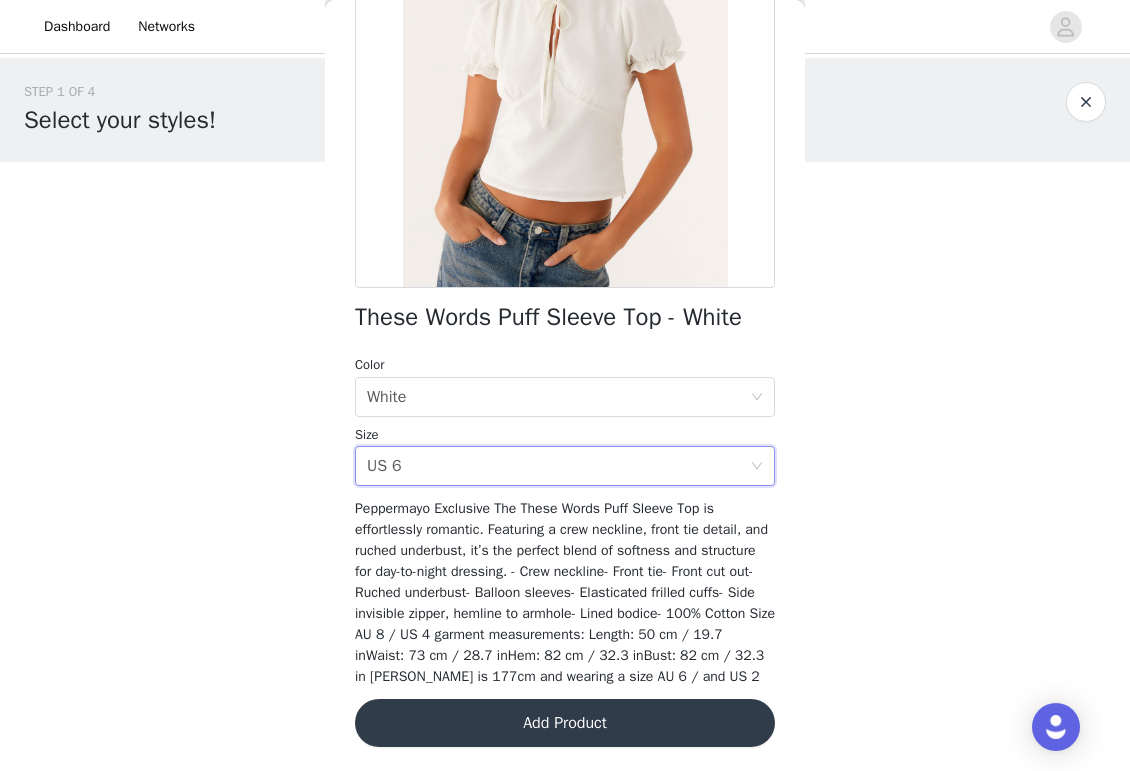 click on "Add Product" at bounding box center [565, 723] 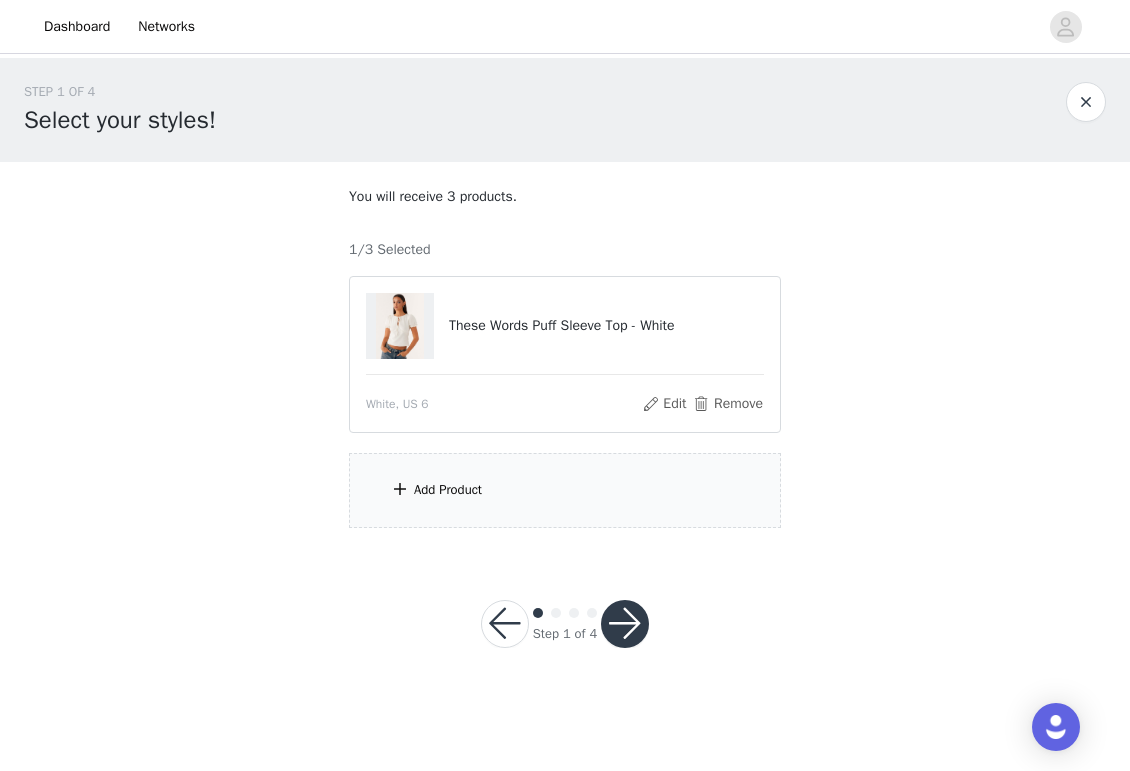 click on "Add Product" at bounding box center (565, 490) 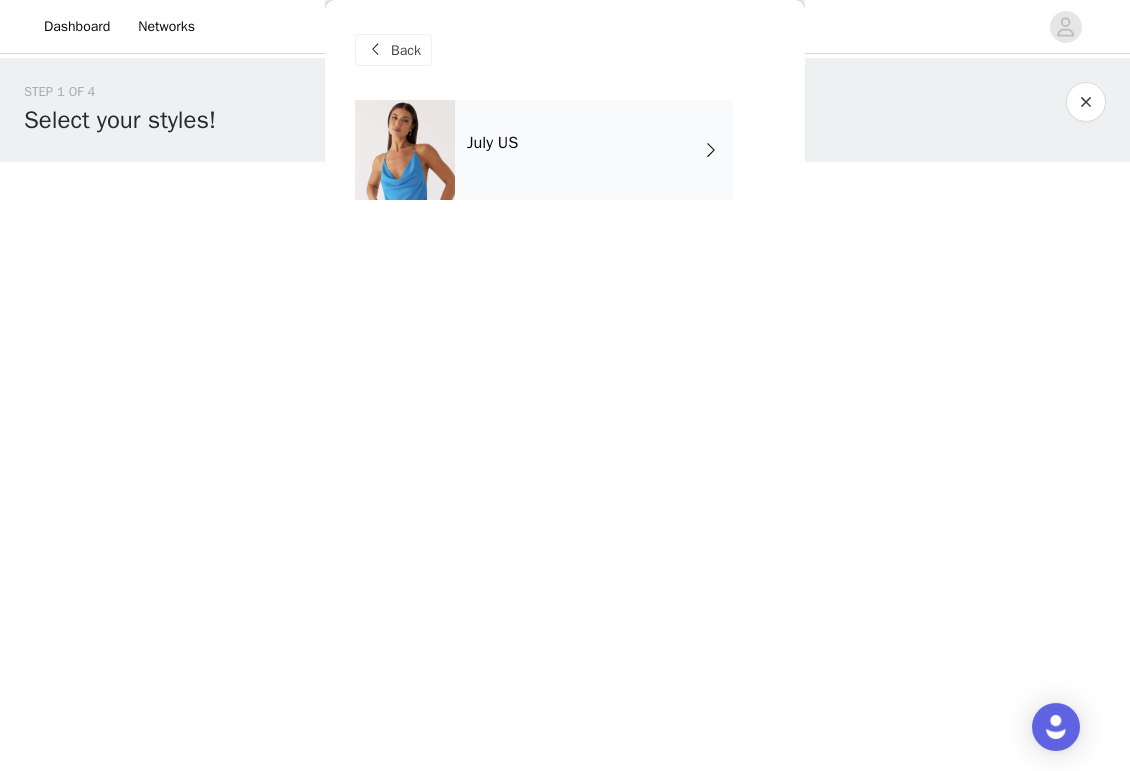 click on "July US" at bounding box center (594, 150) 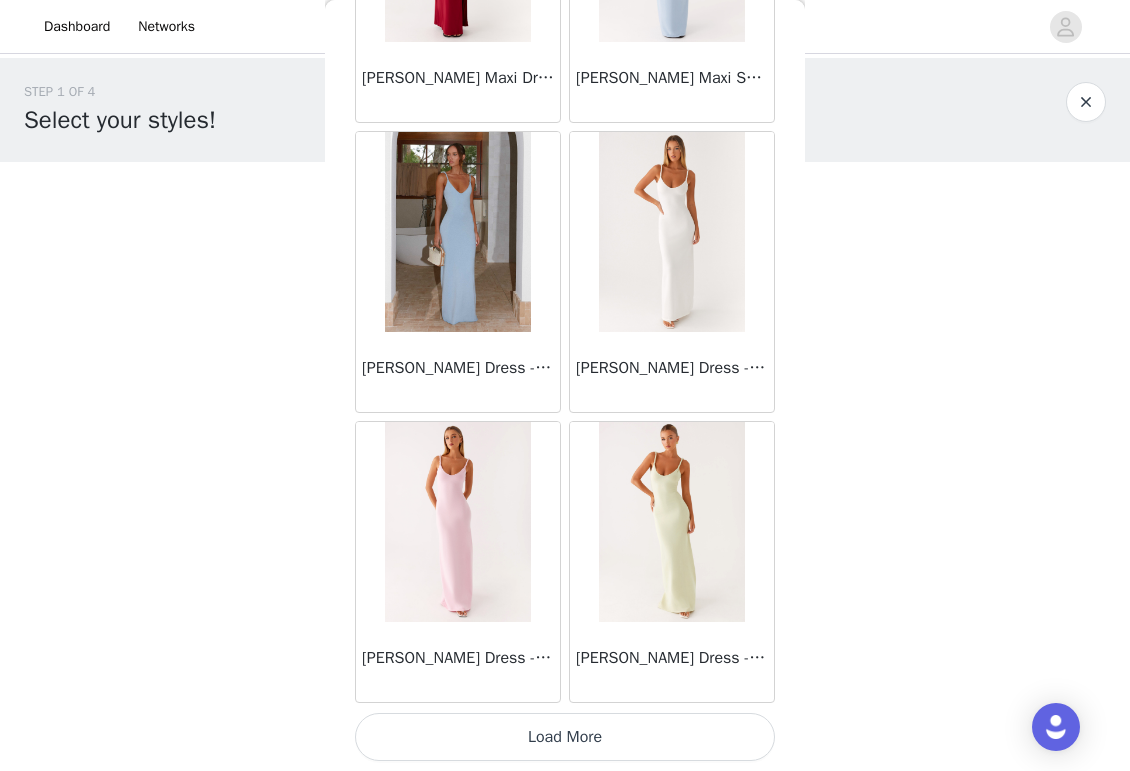 click on "Load More" at bounding box center [565, 737] 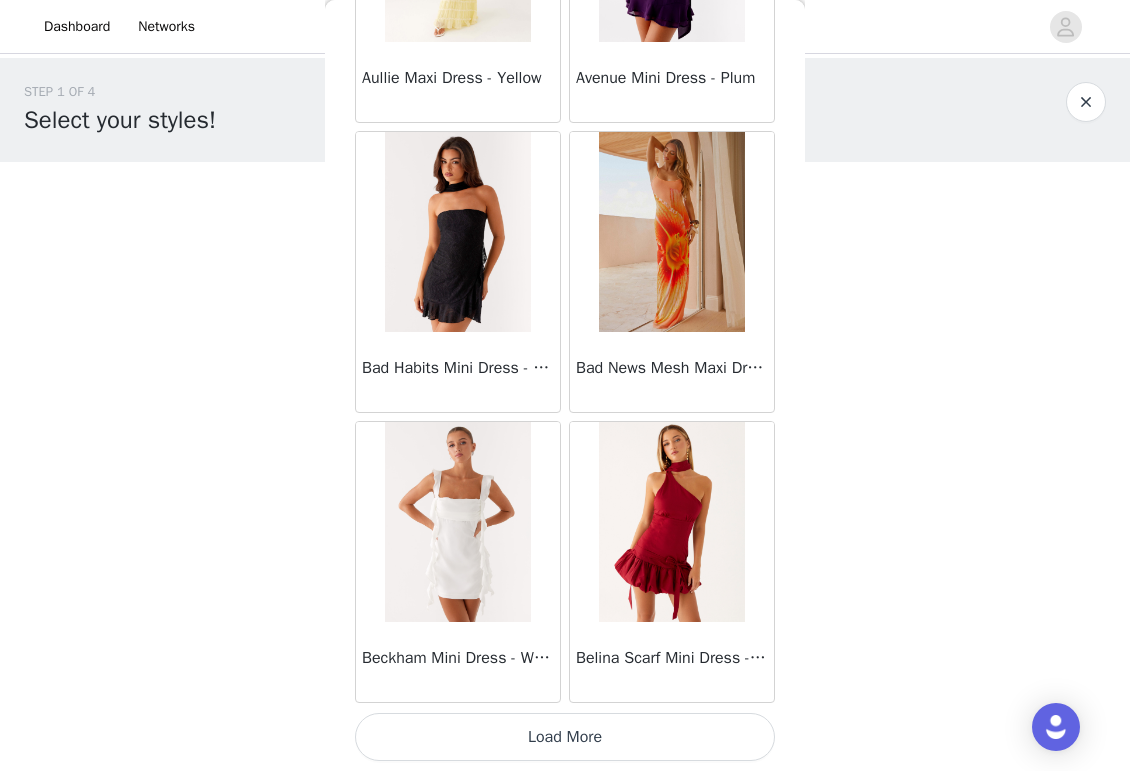 click on "Load More" at bounding box center (565, 737) 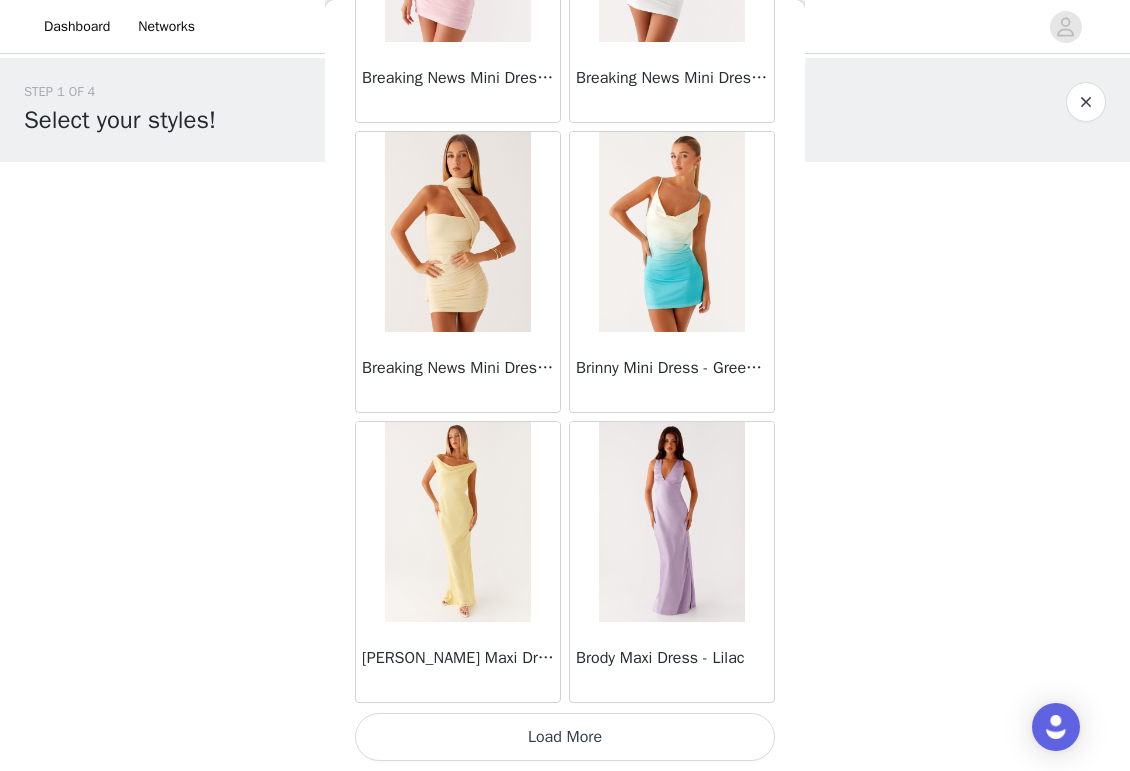 click on "Load More" at bounding box center [565, 737] 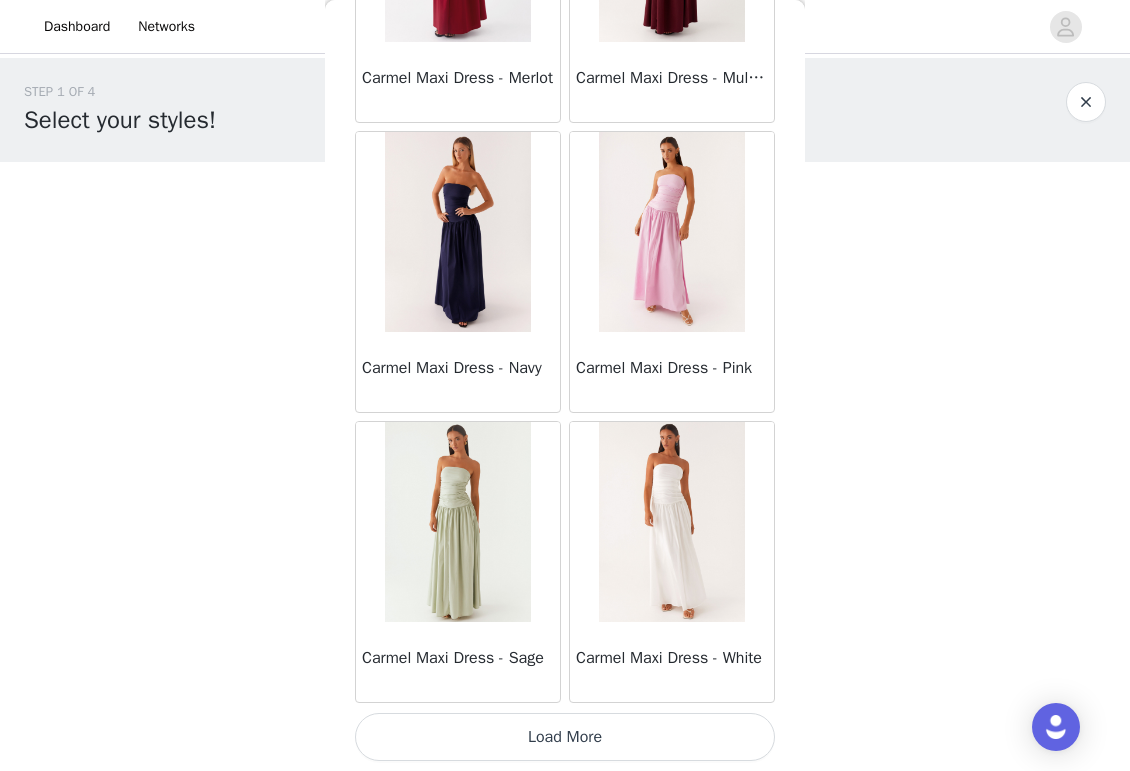 click on "Load More" at bounding box center (565, 737) 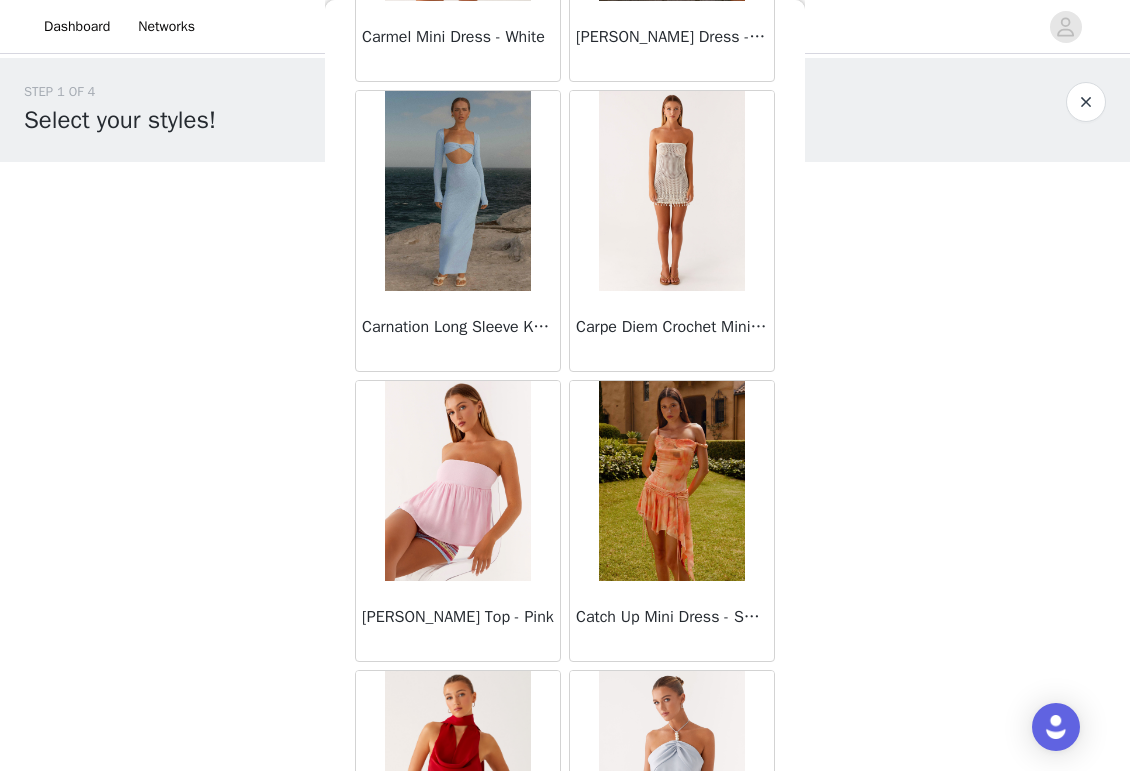 scroll, scrollTop: 13889, scrollLeft: 0, axis: vertical 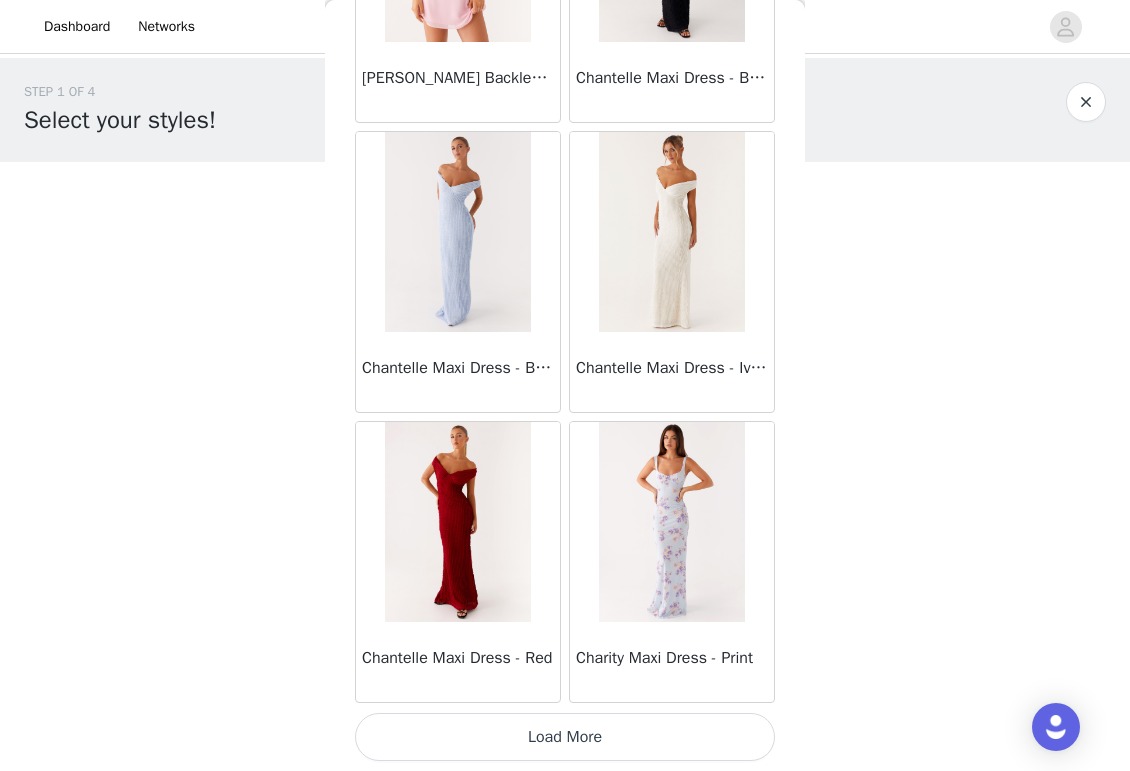 click on "Charity Maxi Dress - Print" at bounding box center (672, 562) 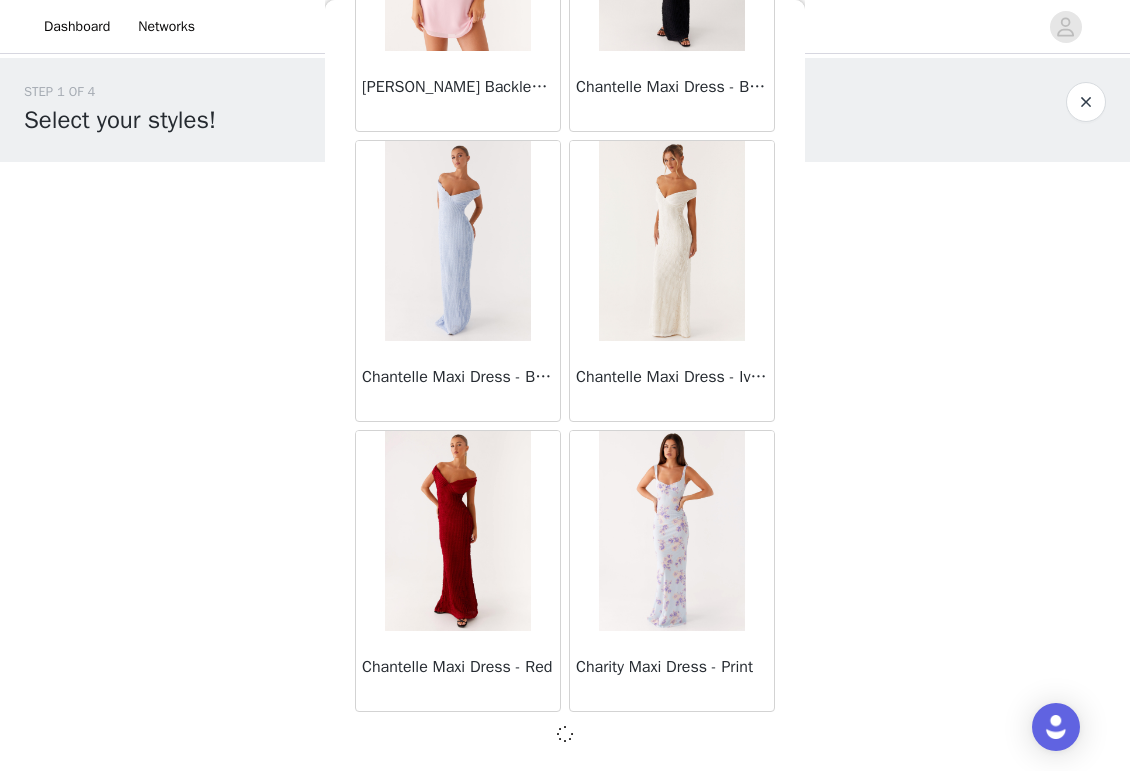 scroll, scrollTop: 13880, scrollLeft: 0, axis: vertical 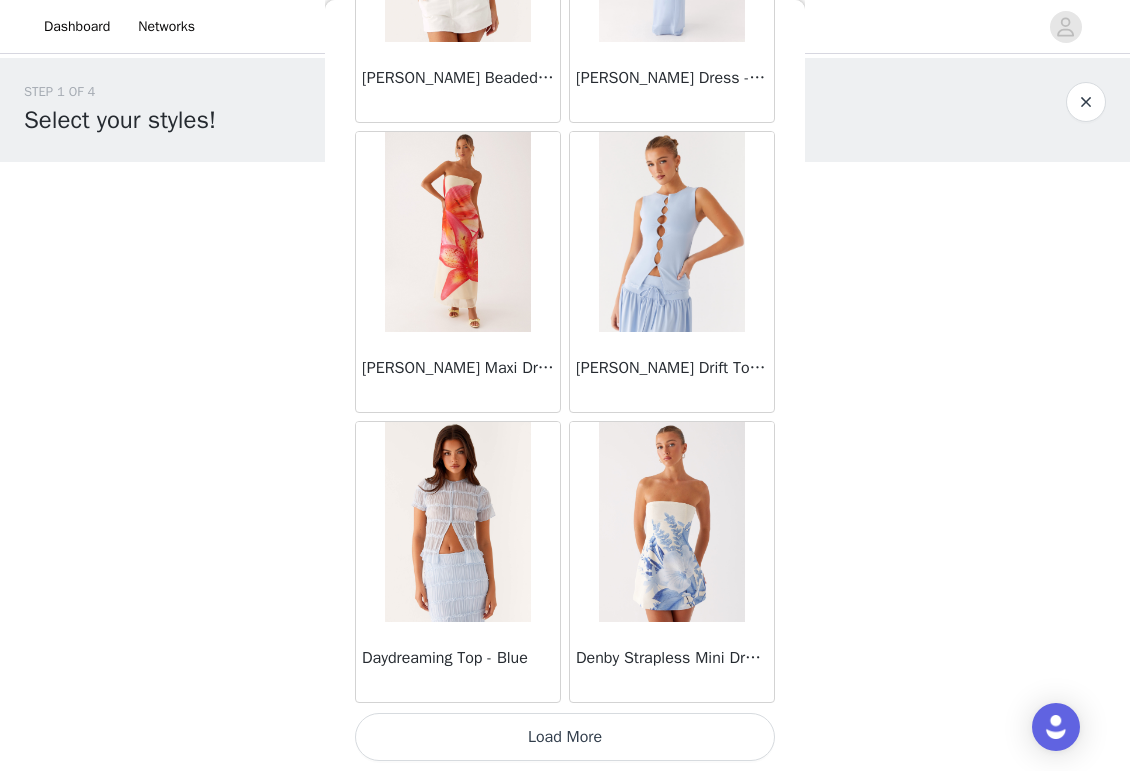 click on "Load More" at bounding box center (565, 737) 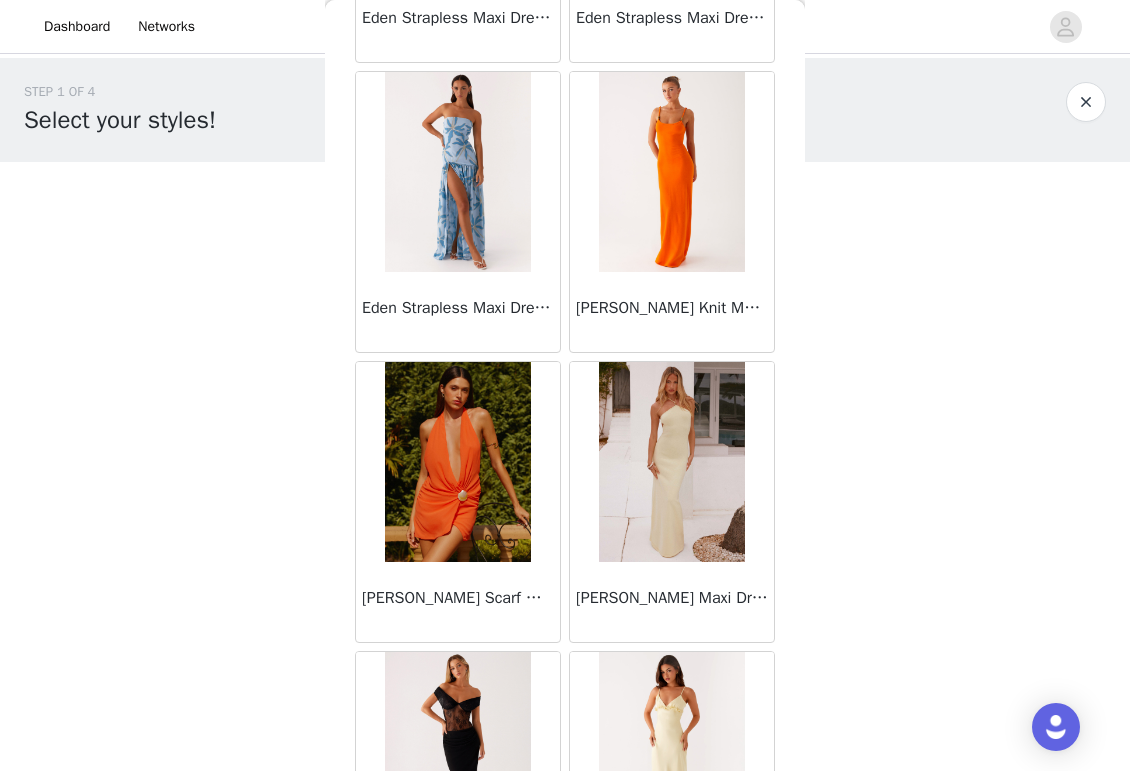 scroll, scrollTop: 19689, scrollLeft: 0, axis: vertical 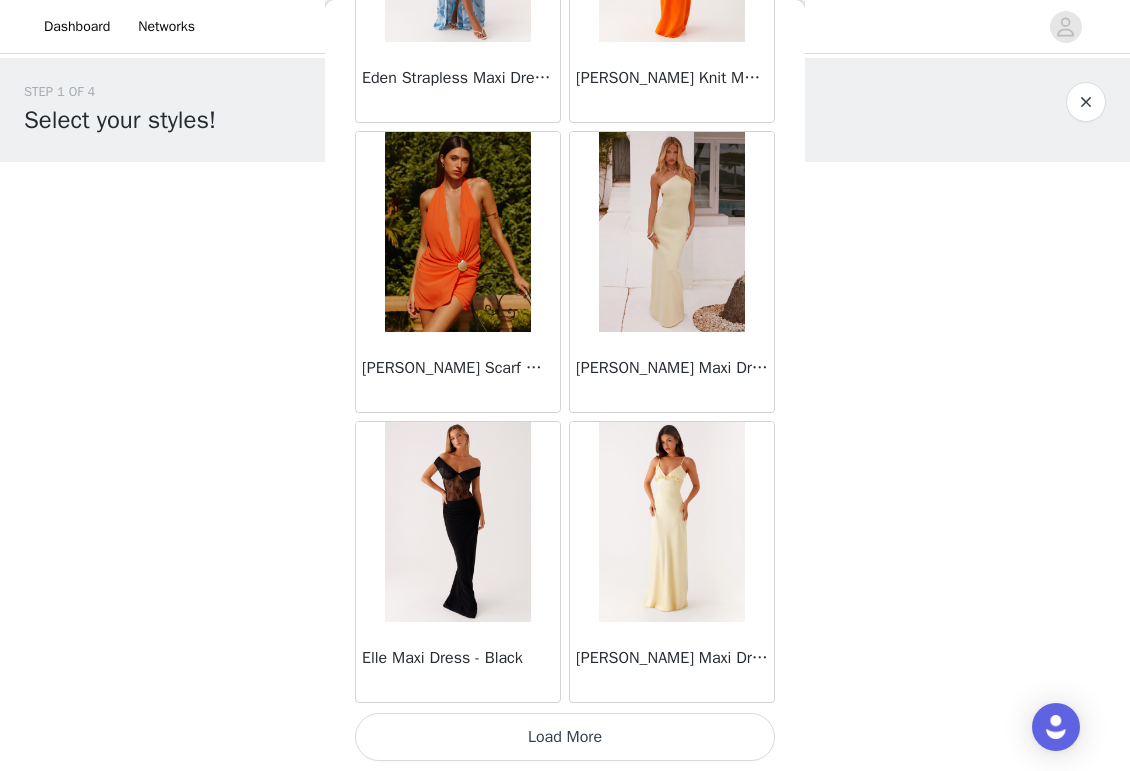 click on "Load More" at bounding box center (565, 737) 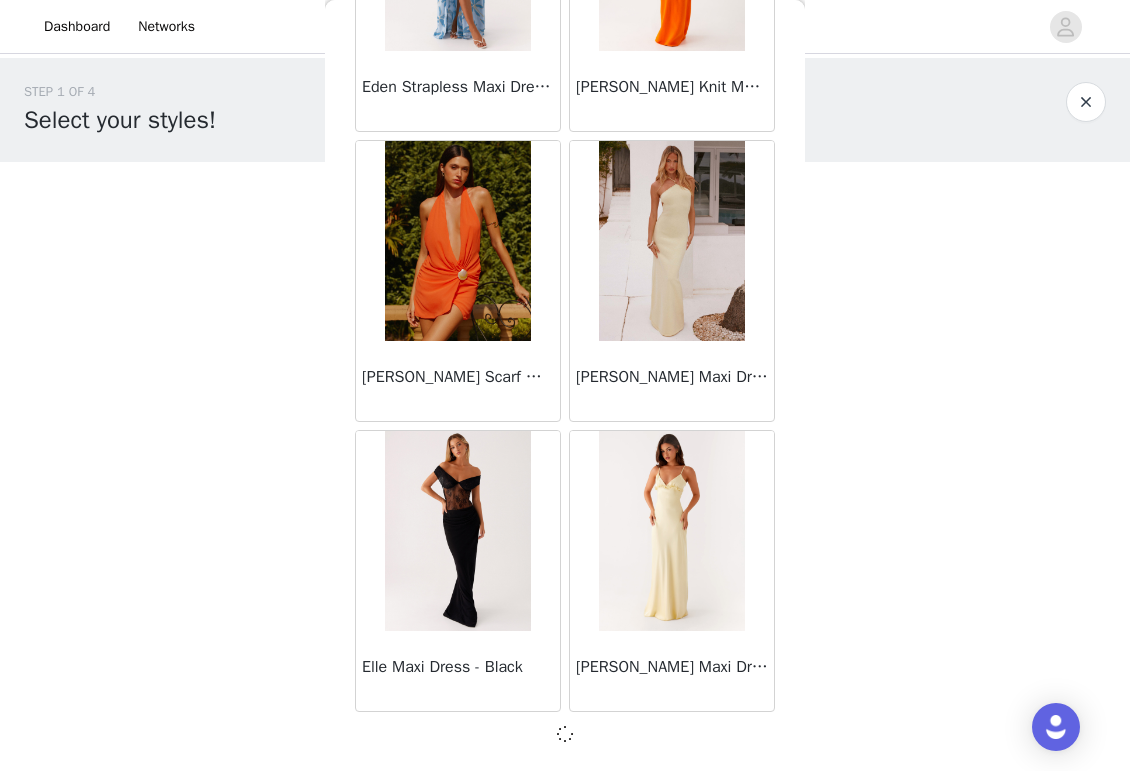 scroll, scrollTop: 19680, scrollLeft: 0, axis: vertical 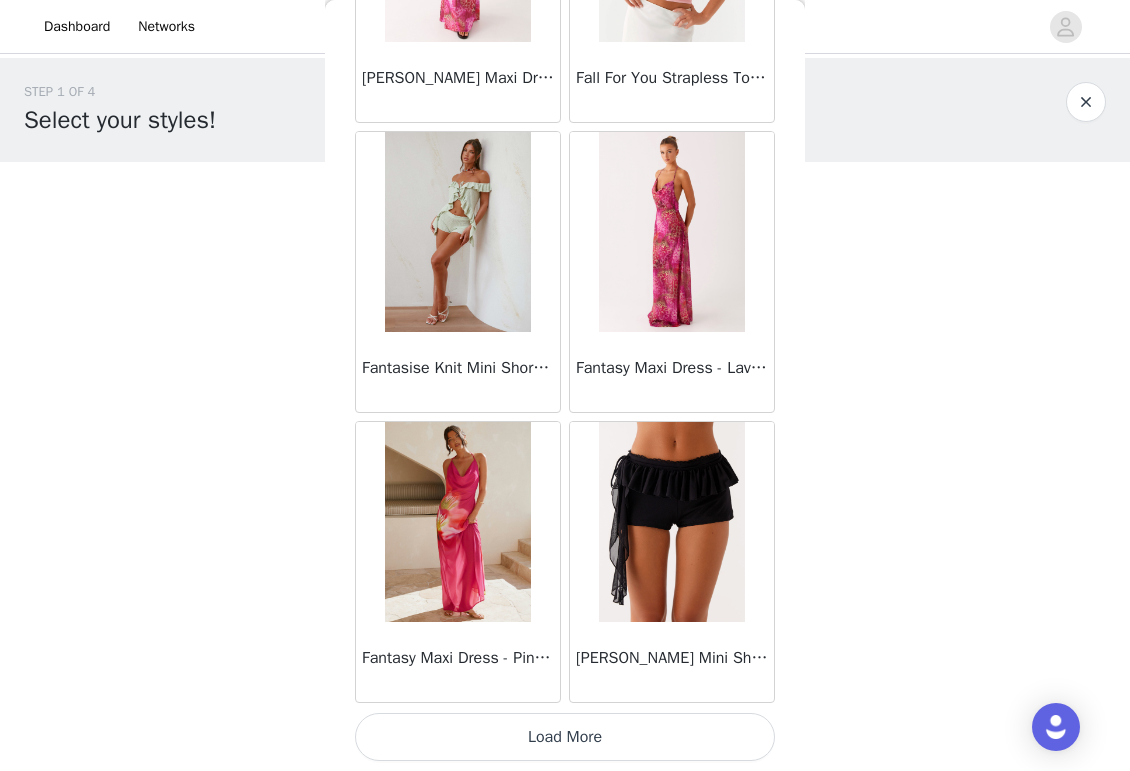 click on "Load More" at bounding box center [565, 737] 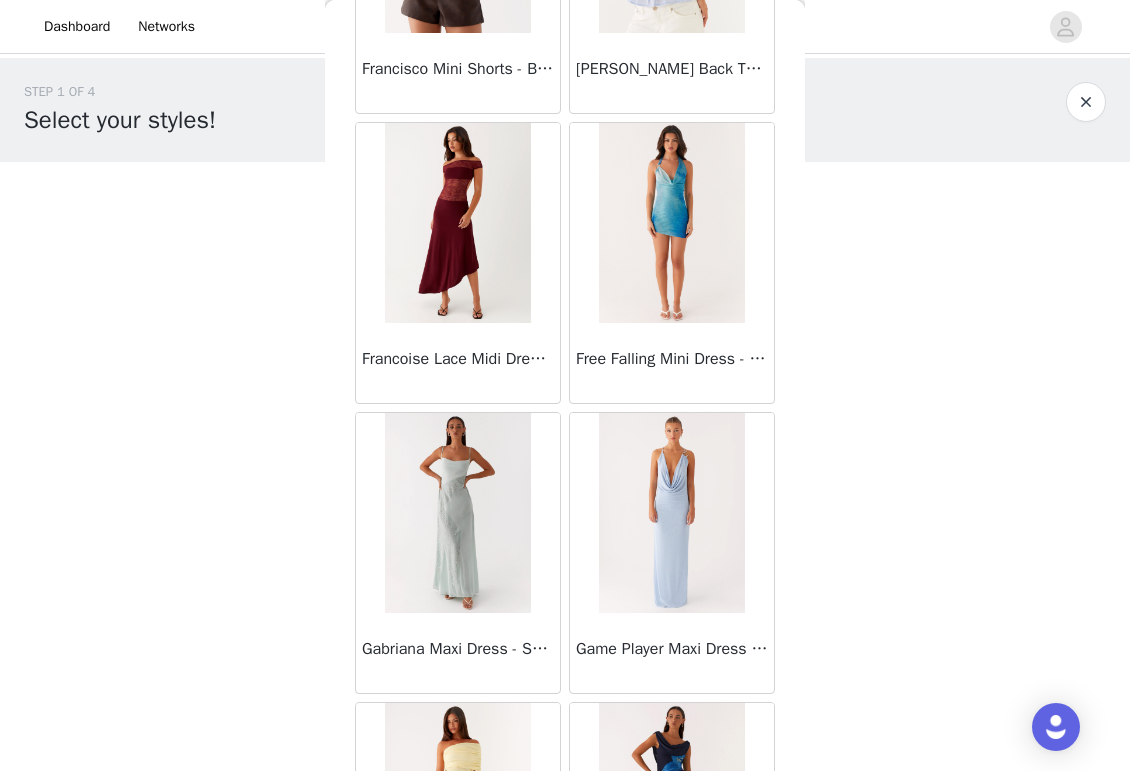 scroll, scrollTop: 25489, scrollLeft: 0, axis: vertical 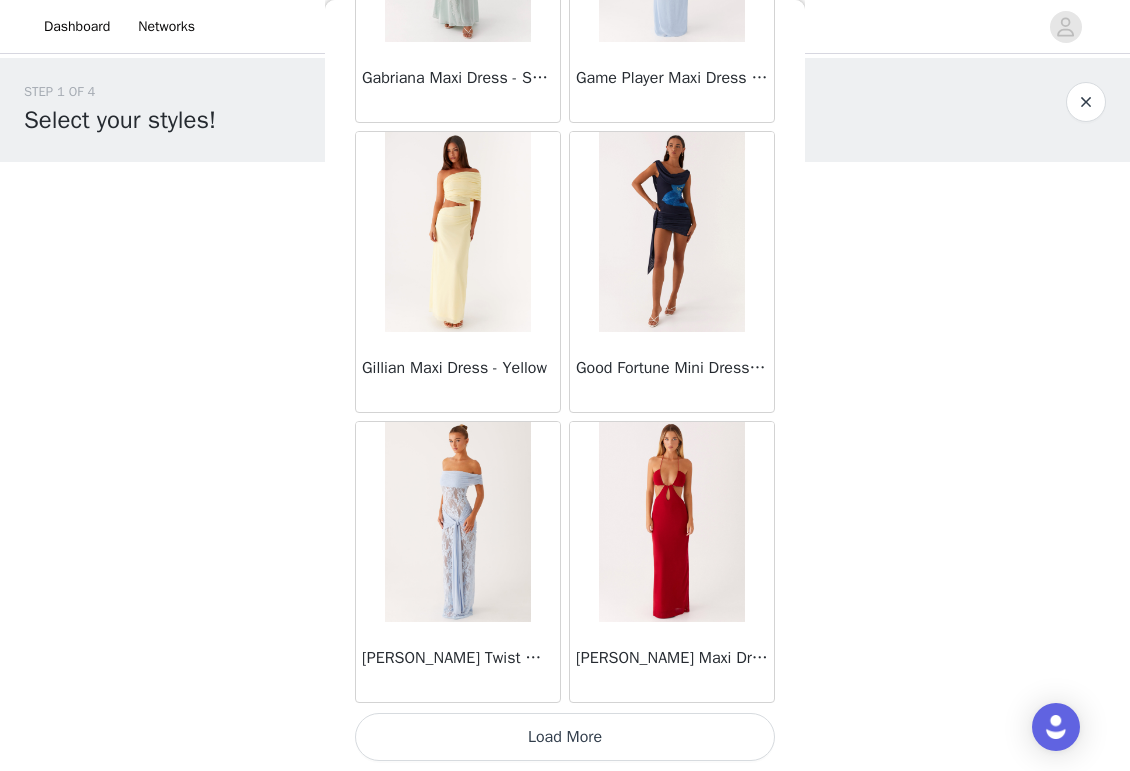 click on "Load More" at bounding box center (565, 737) 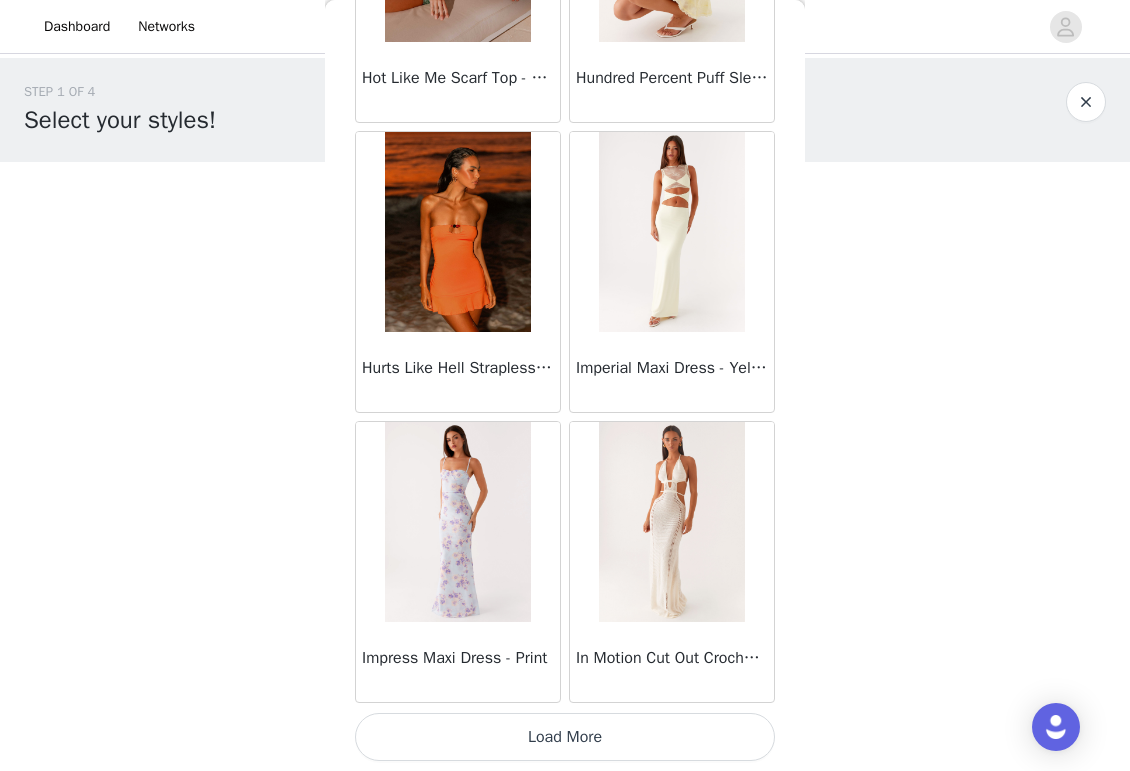 click on "Load More" at bounding box center [565, 737] 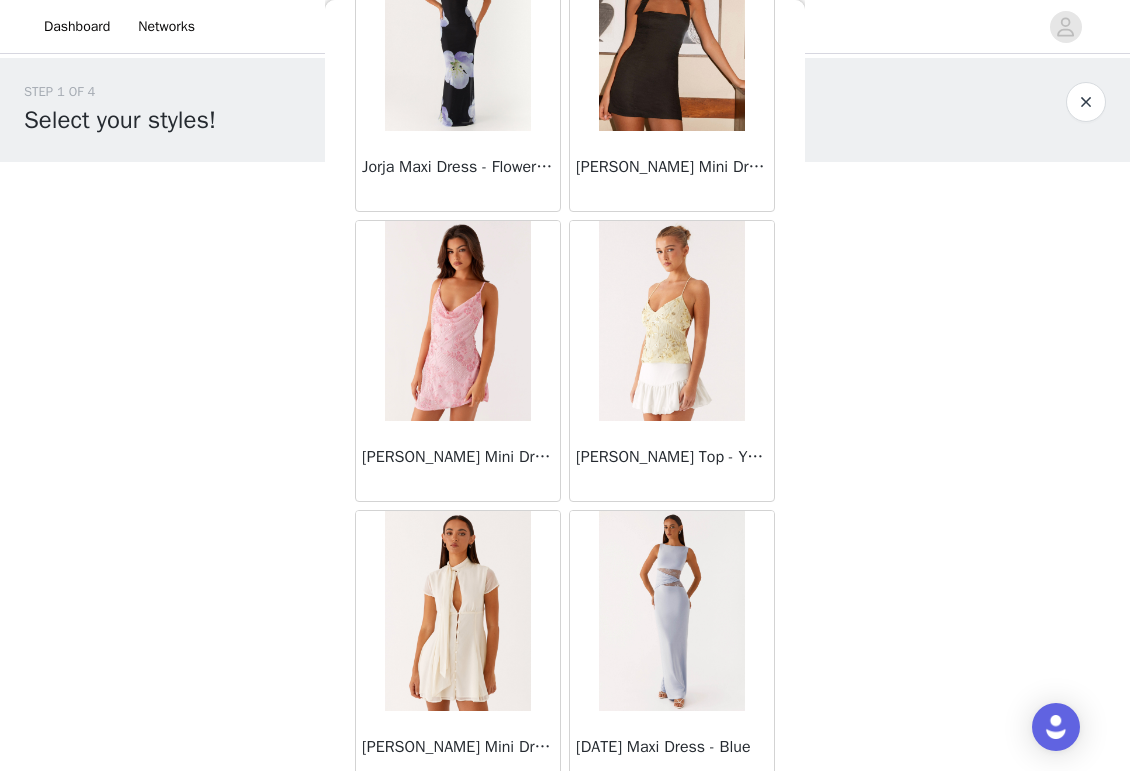 scroll, scrollTop: 31289, scrollLeft: 0, axis: vertical 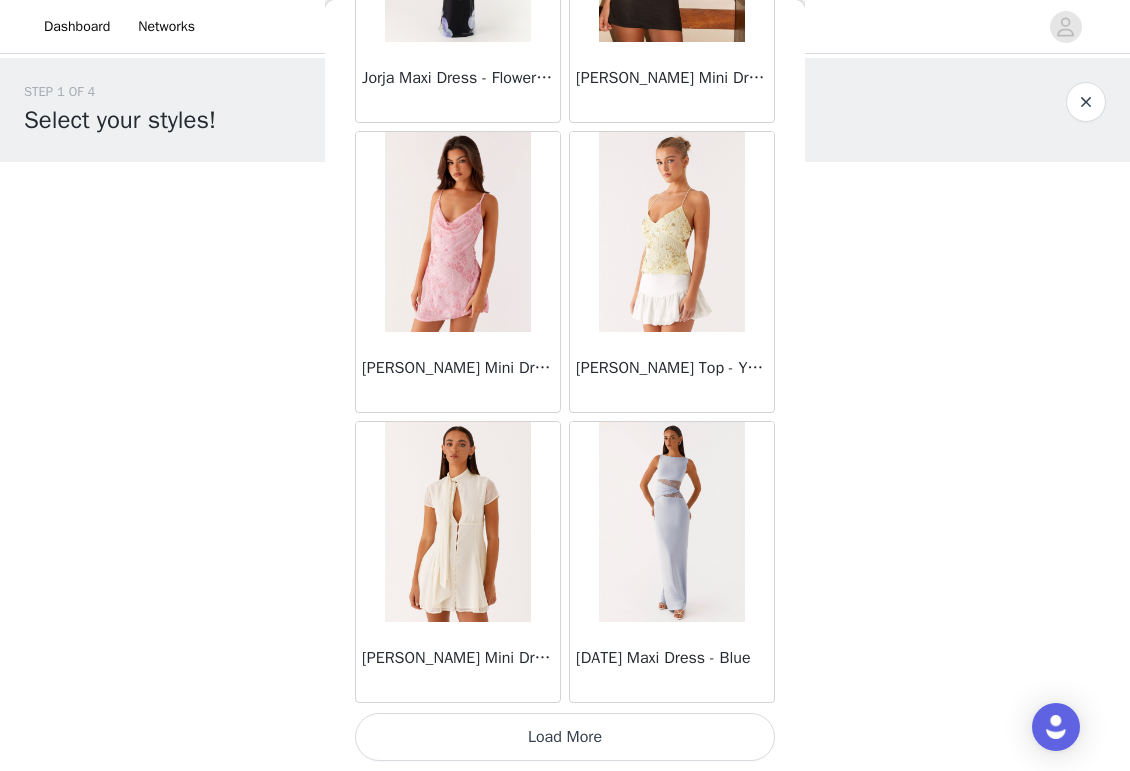 click on "Load More" at bounding box center [565, 737] 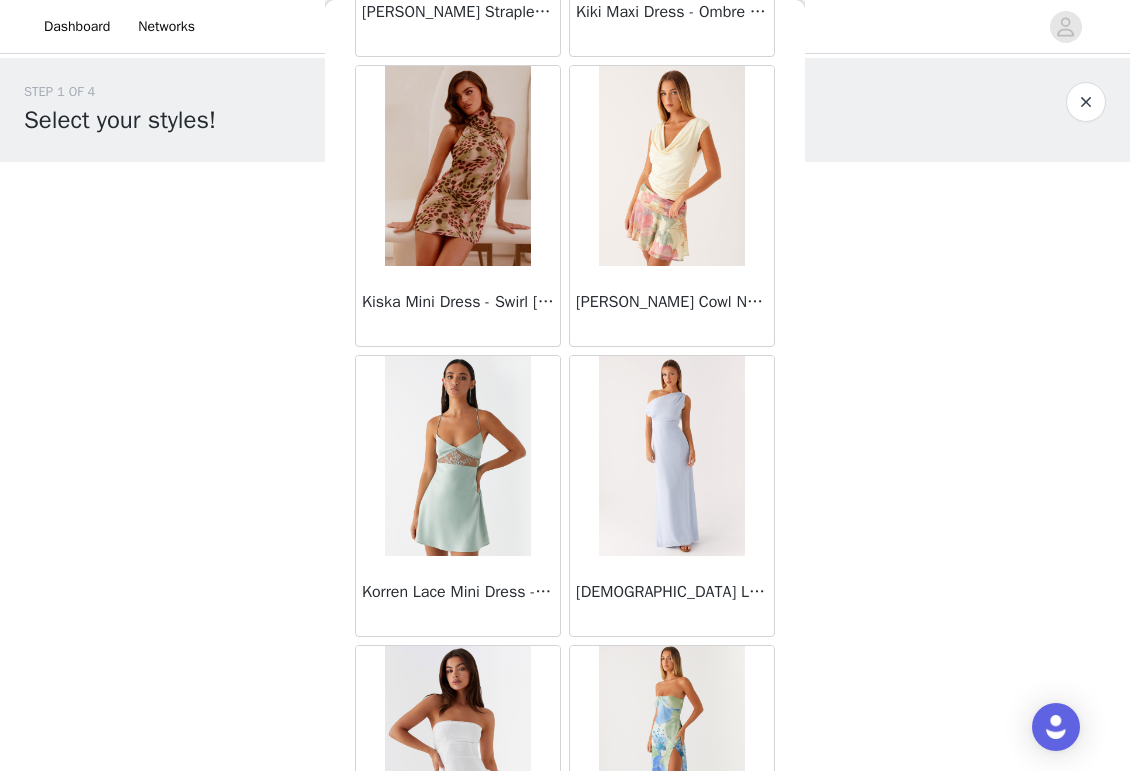 scroll, scrollTop: 34189, scrollLeft: 0, axis: vertical 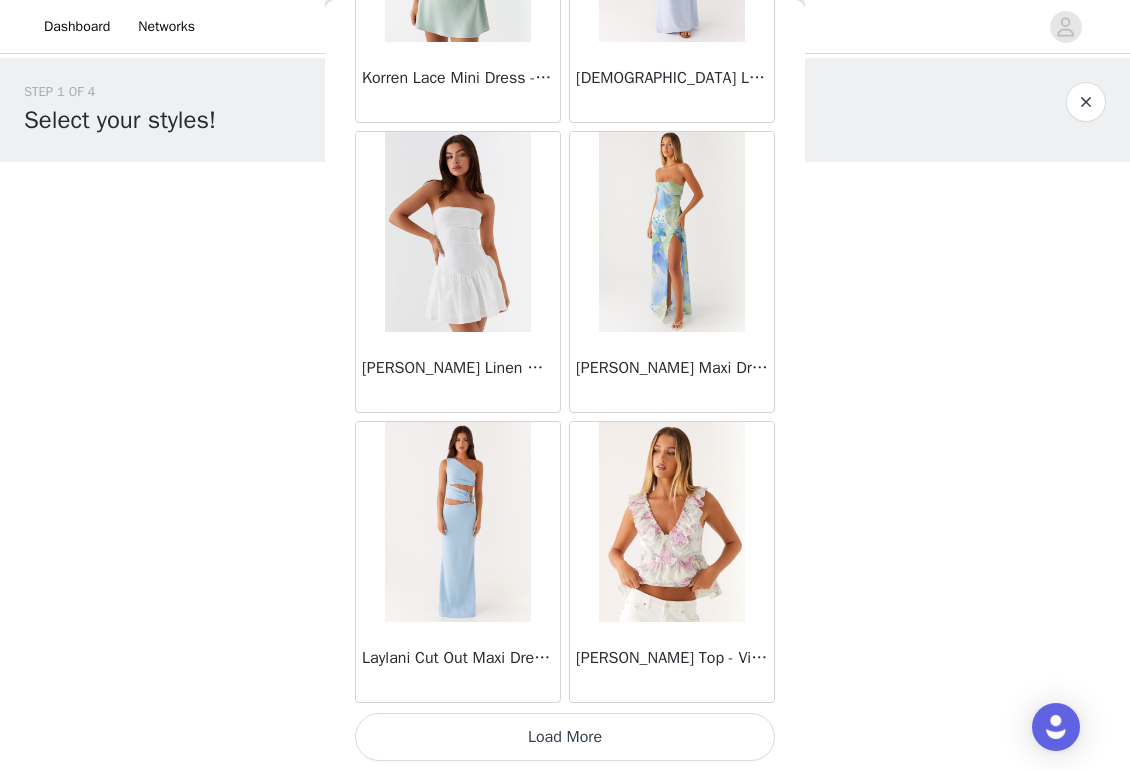 click on "Load More" at bounding box center (565, 737) 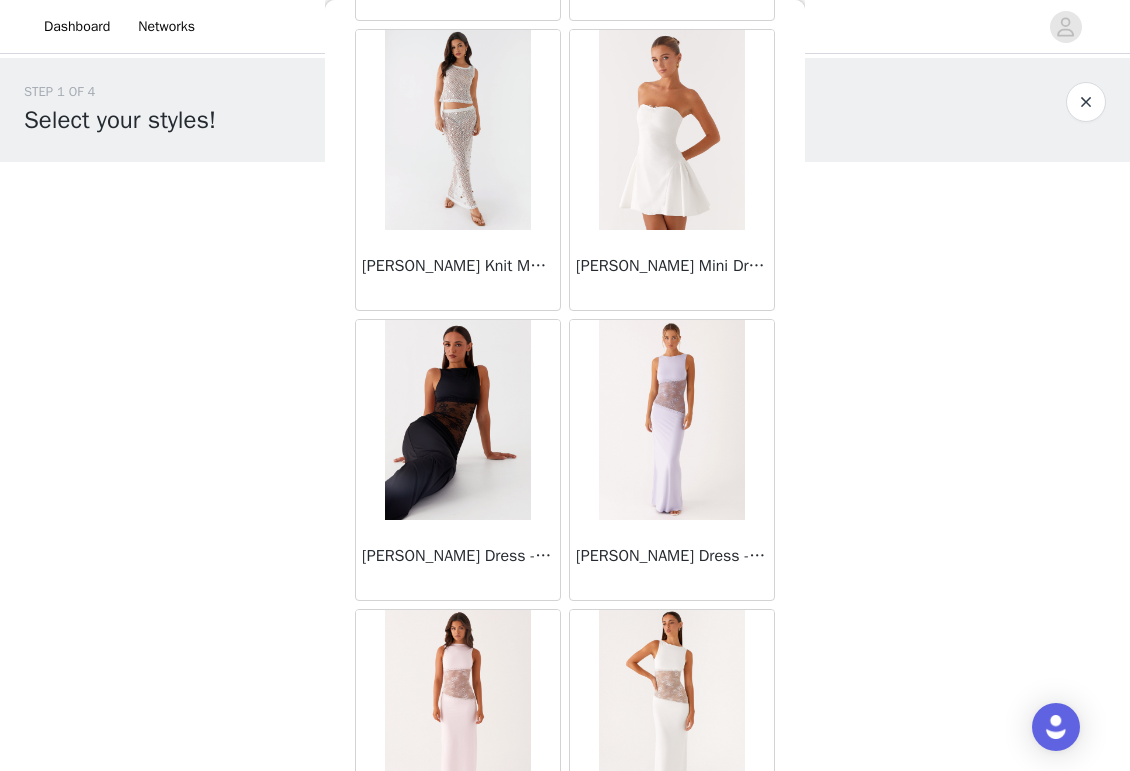 scroll, scrollTop: 37089, scrollLeft: 0, axis: vertical 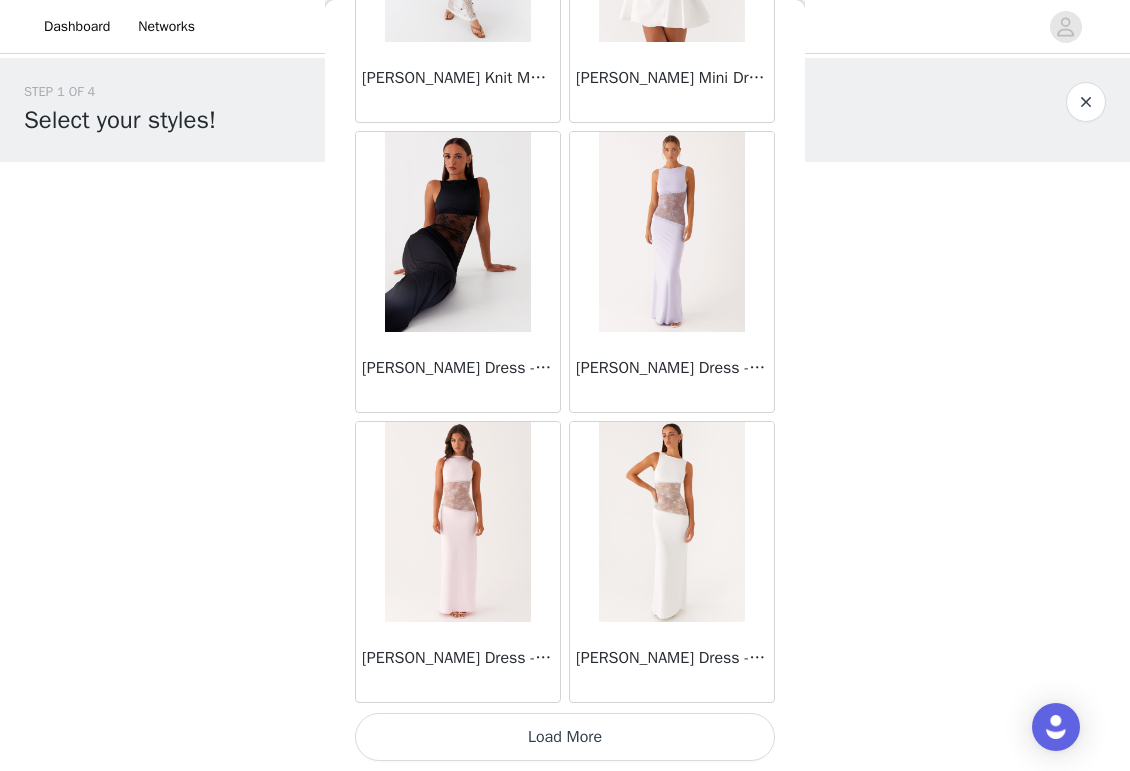 click on "[PERSON_NAME] Dress - White" at bounding box center (672, 562) 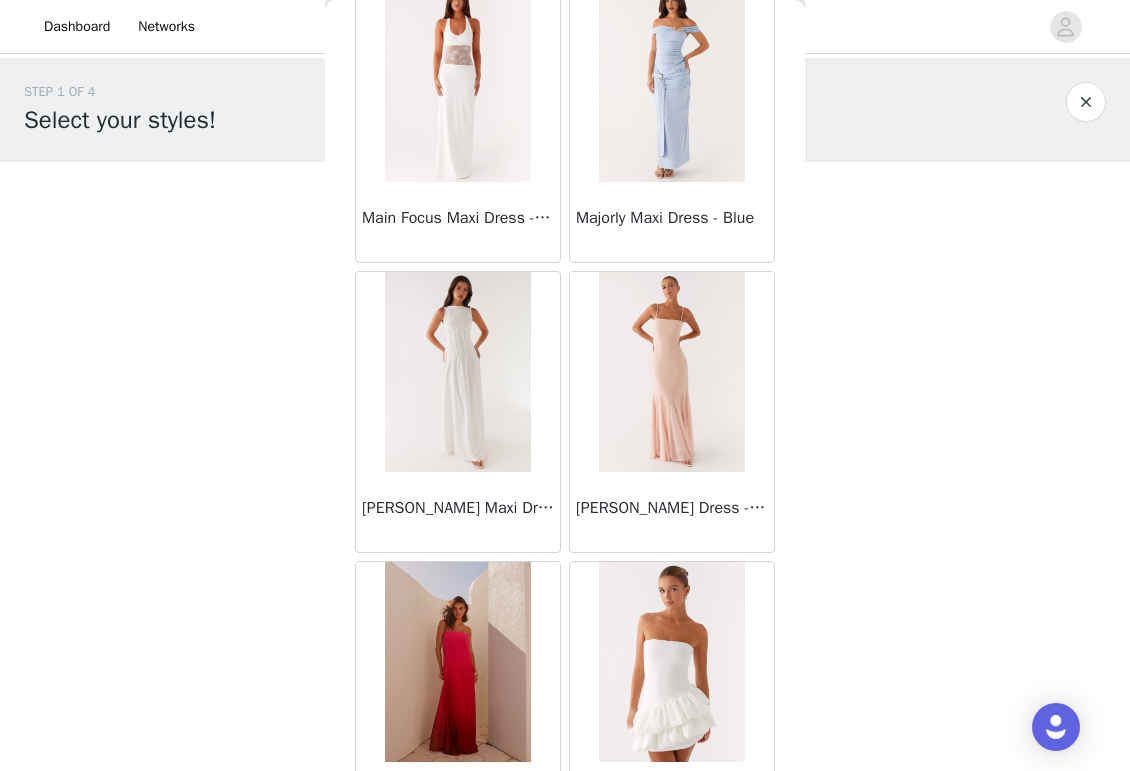 click at bounding box center [457, 662] 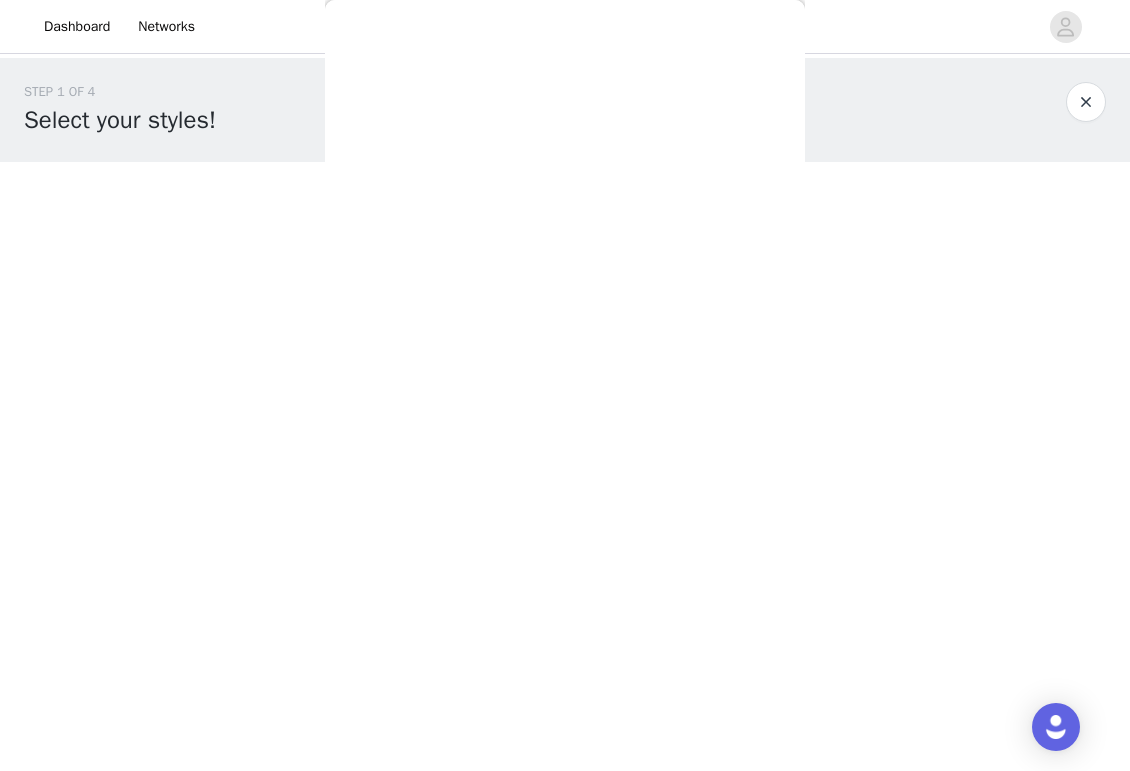 scroll, scrollTop: 331, scrollLeft: 0, axis: vertical 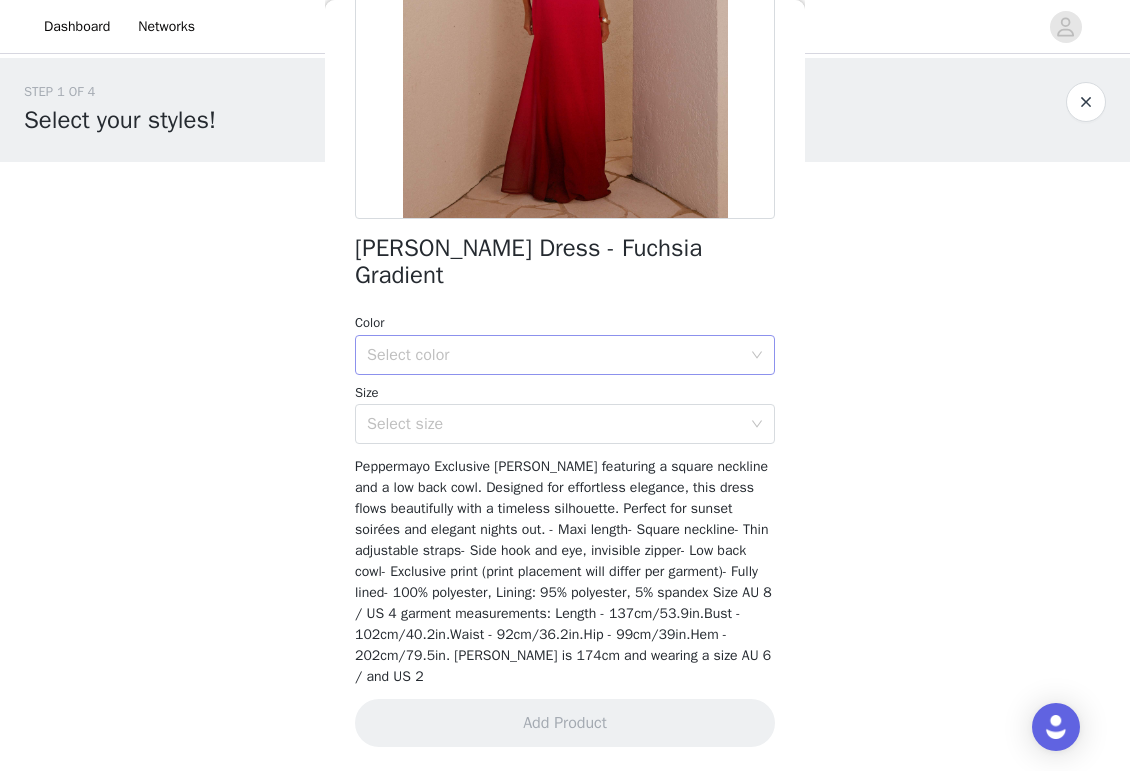 click on "Color   Select color" at bounding box center [565, 344] 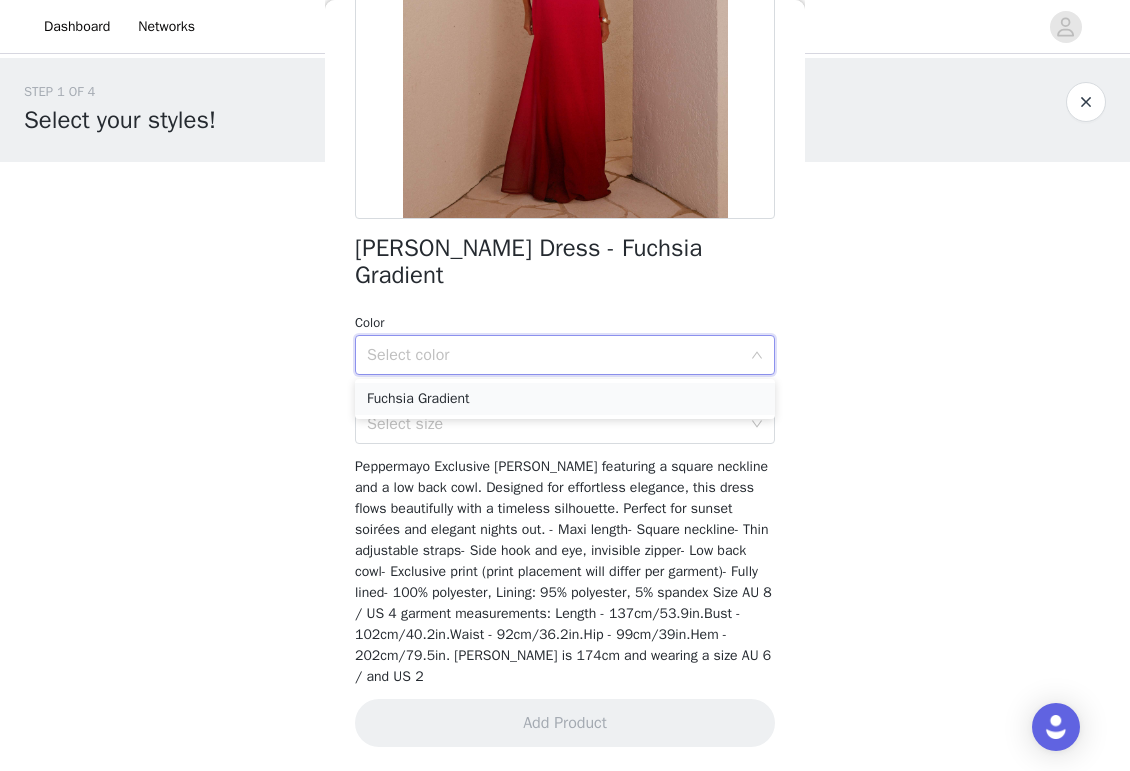 click on "Fuchsia Gradient" at bounding box center (565, 399) 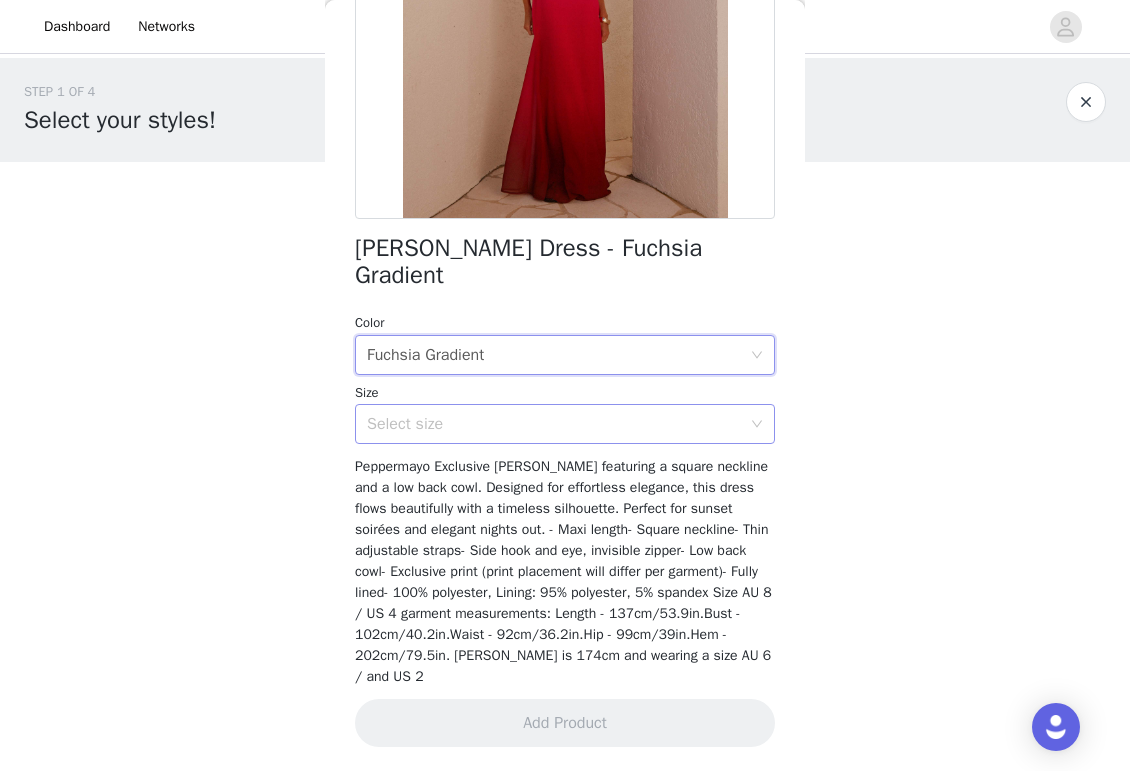click on "Select size" at bounding box center (554, 424) 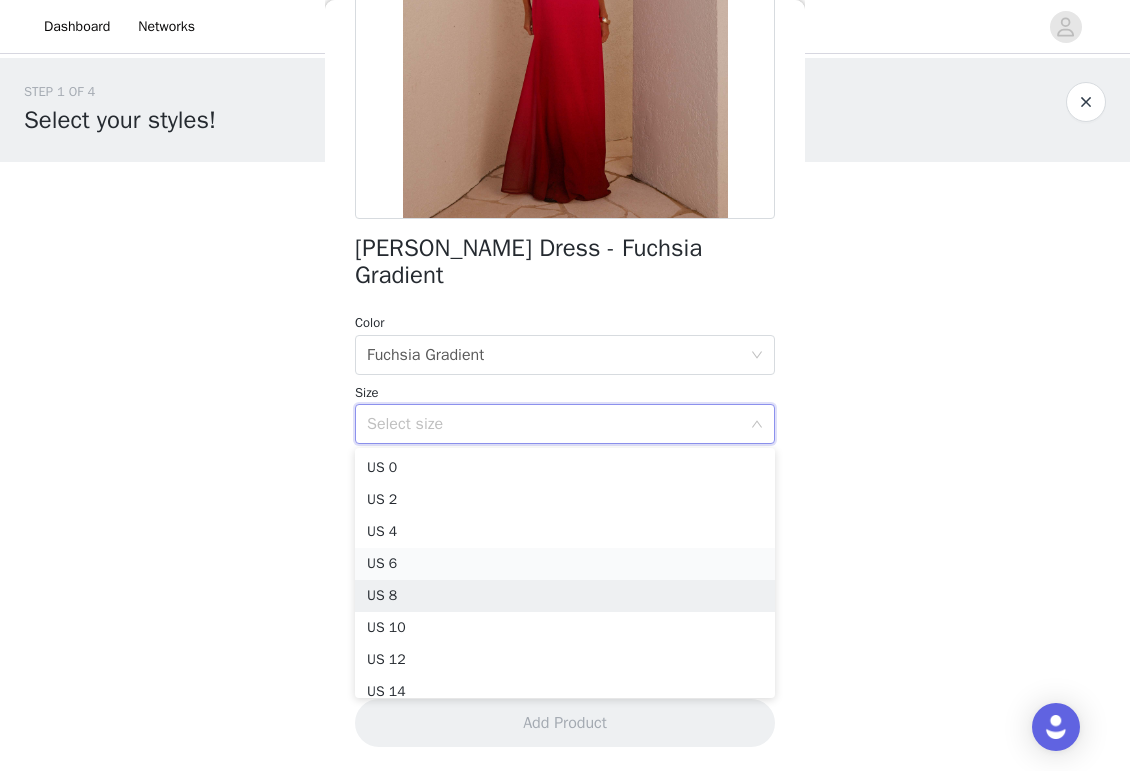 click on "US 6" at bounding box center (565, 564) 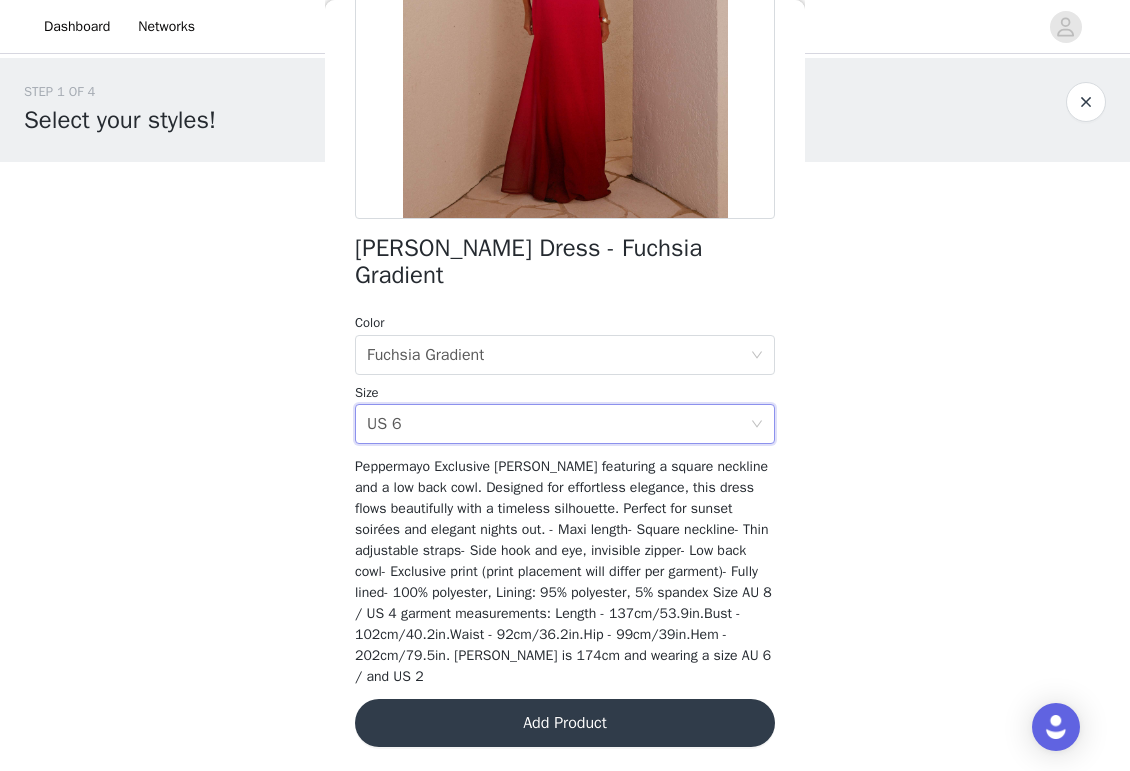 click on "Add Product" at bounding box center (565, 723) 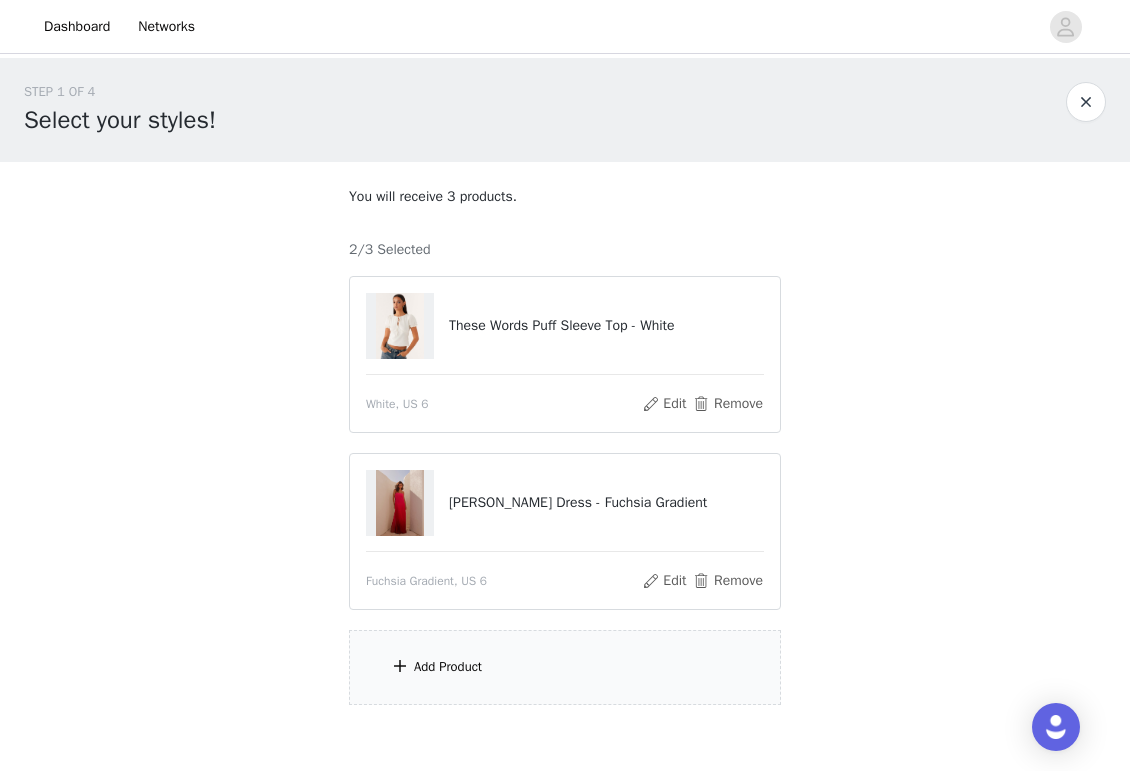 click on "Add Product" at bounding box center (565, 667) 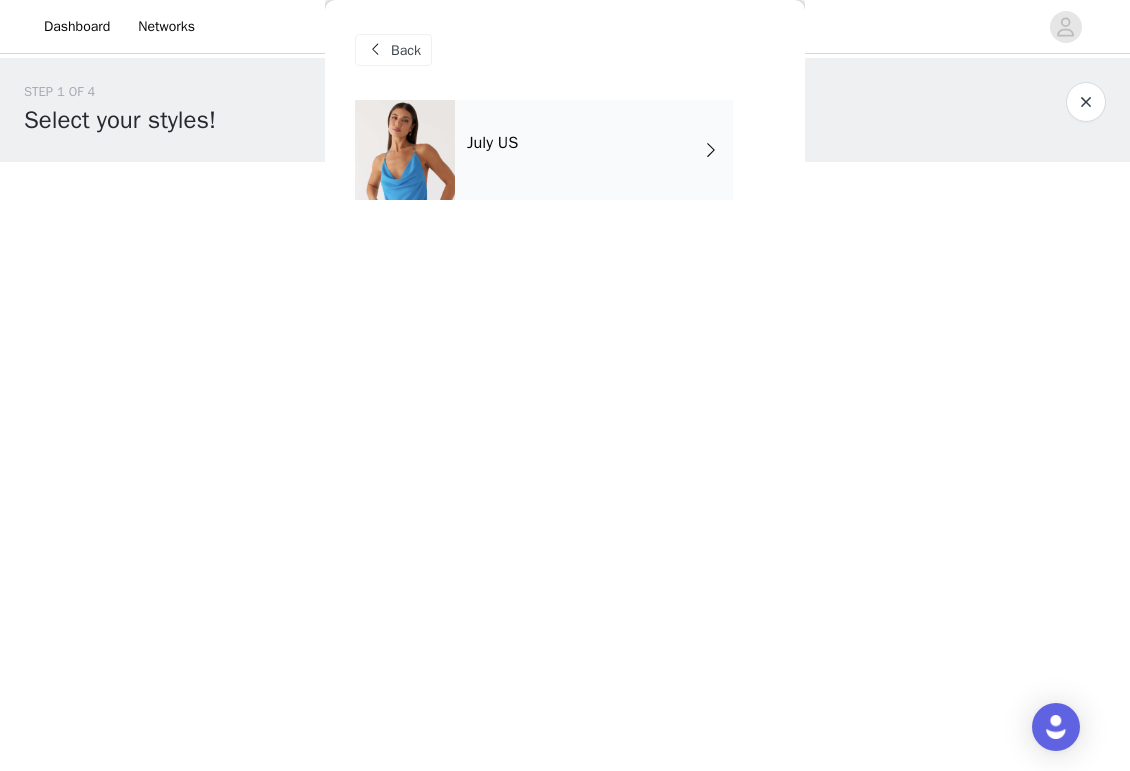 click on "July US" at bounding box center (594, 150) 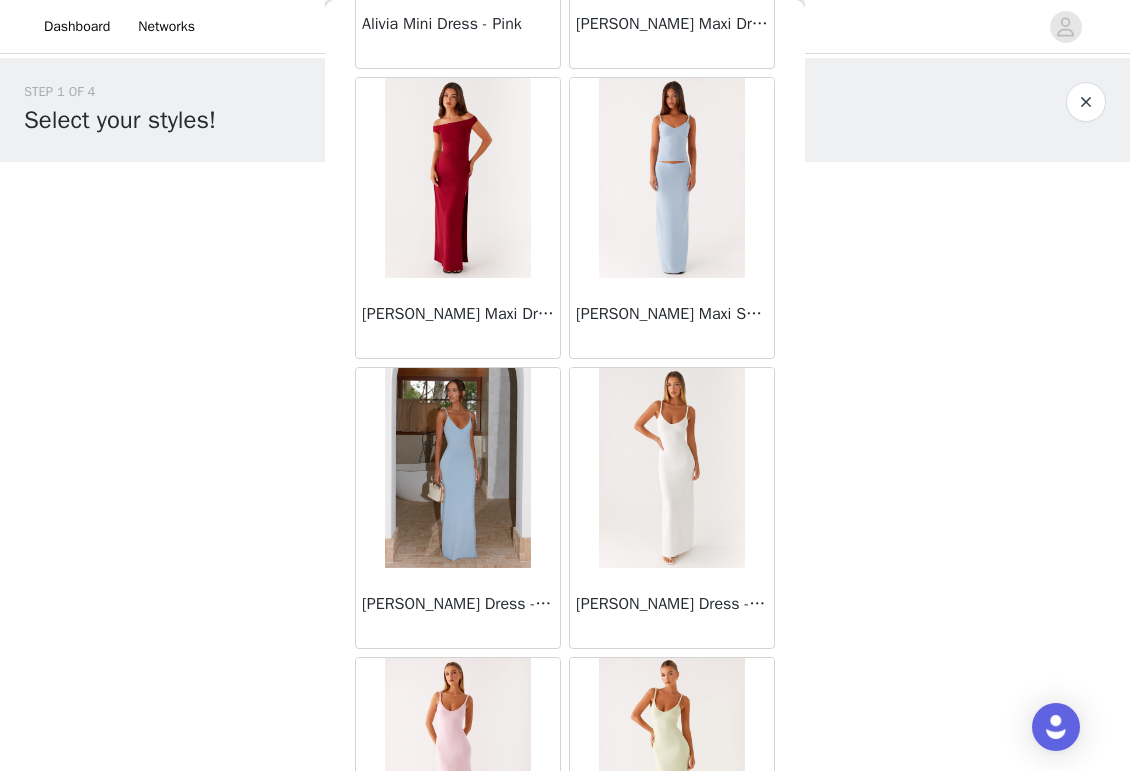scroll, scrollTop: 2289, scrollLeft: 0, axis: vertical 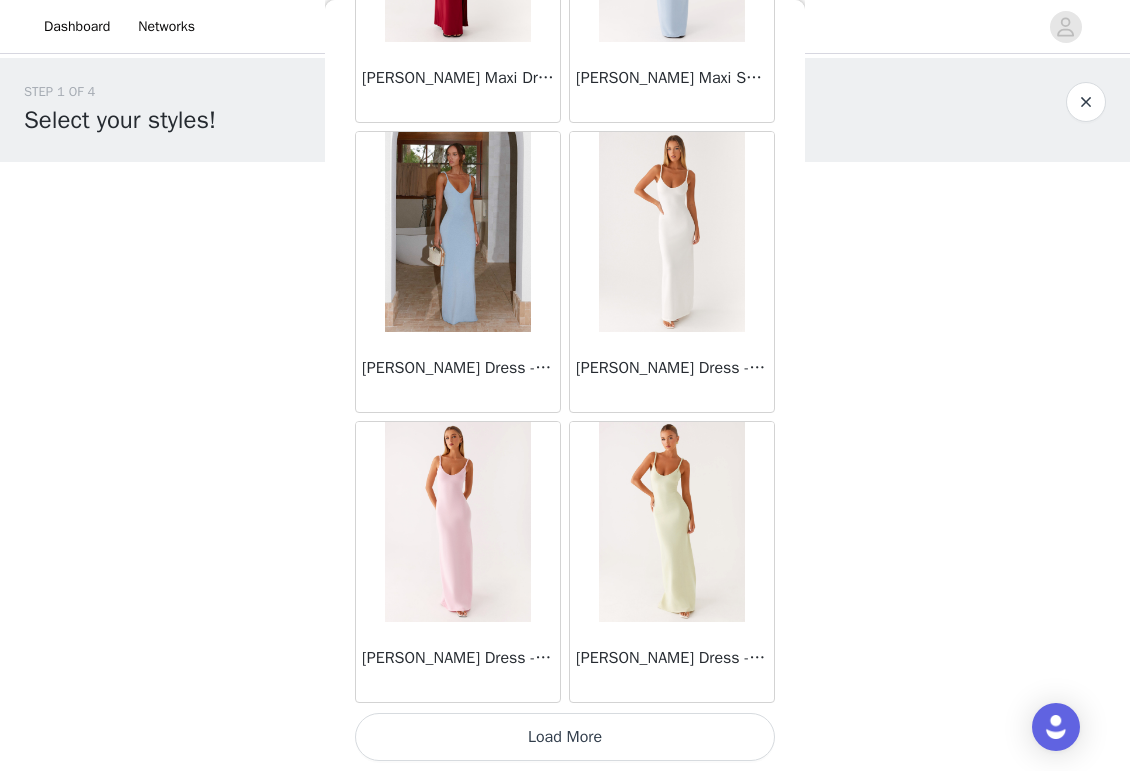 click on "Load More" at bounding box center [565, 737] 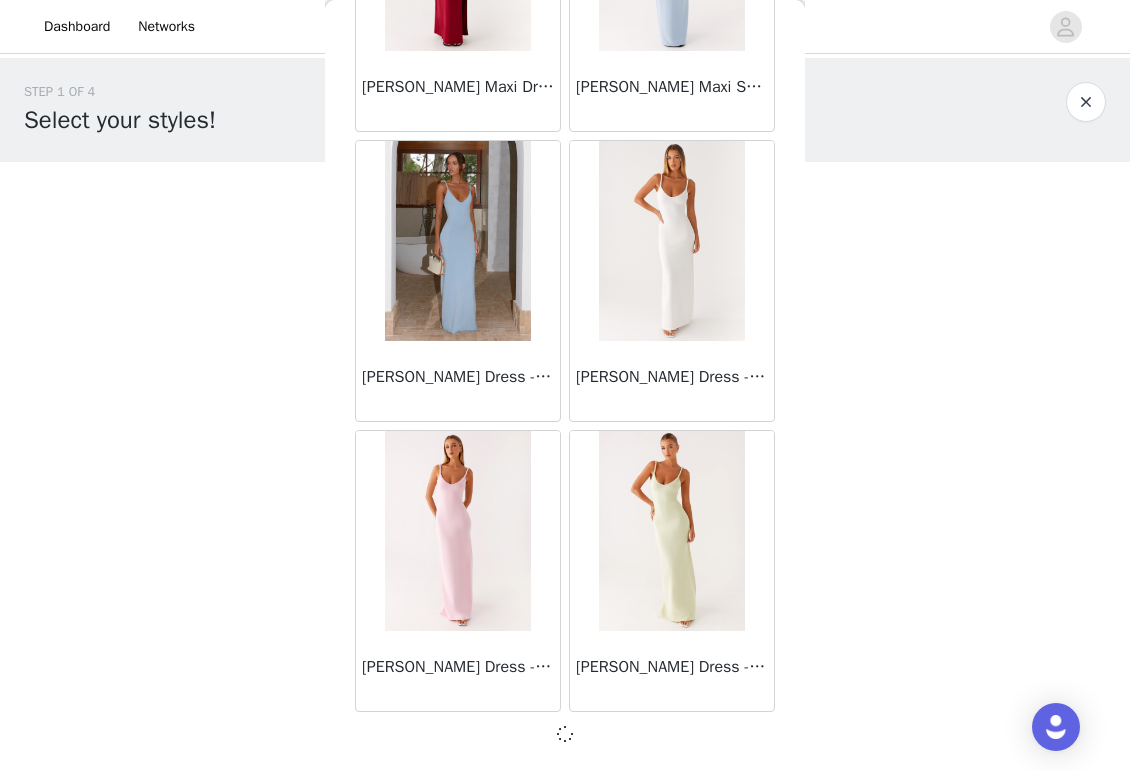 scroll, scrollTop: 101, scrollLeft: 0, axis: vertical 